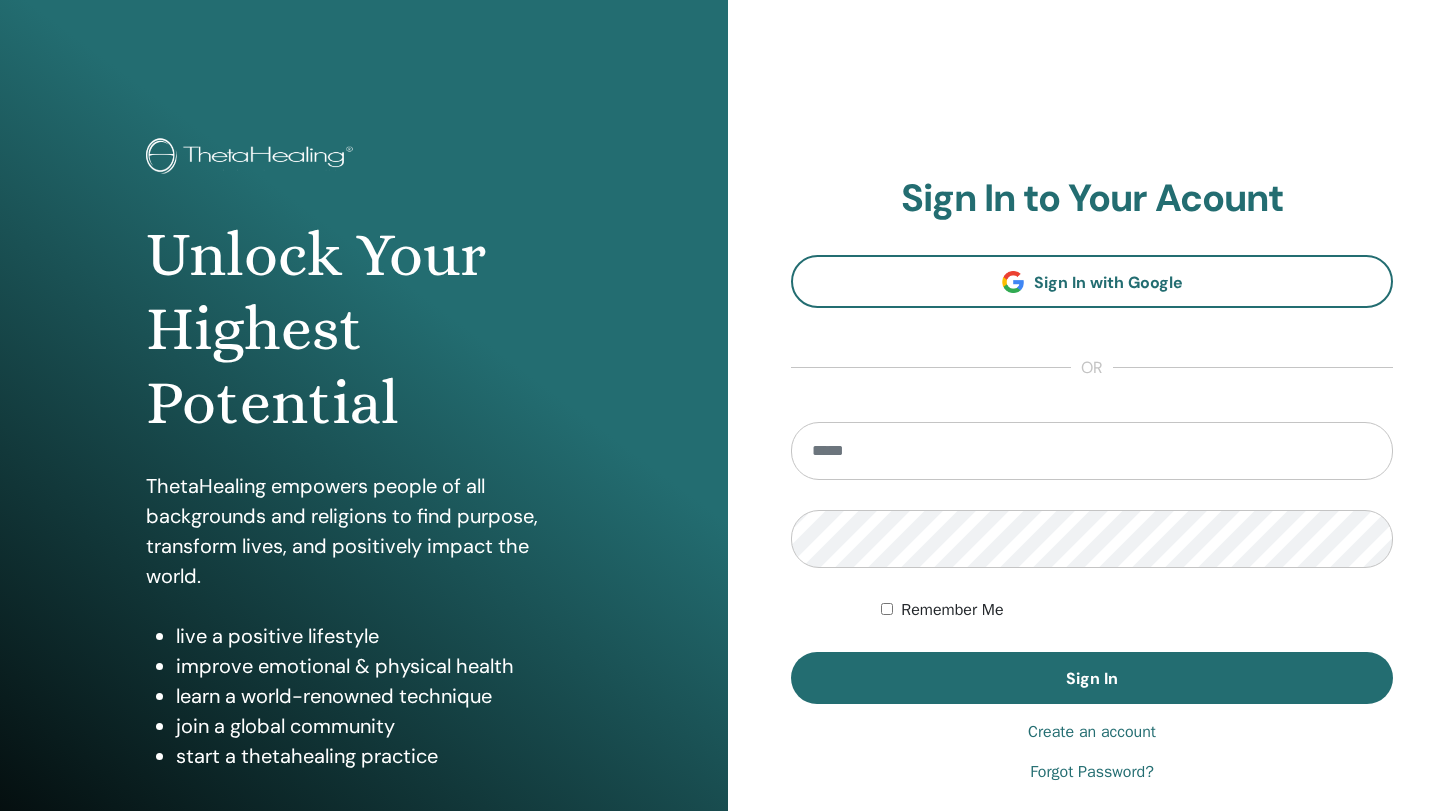 scroll, scrollTop: 0, scrollLeft: 0, axis: both 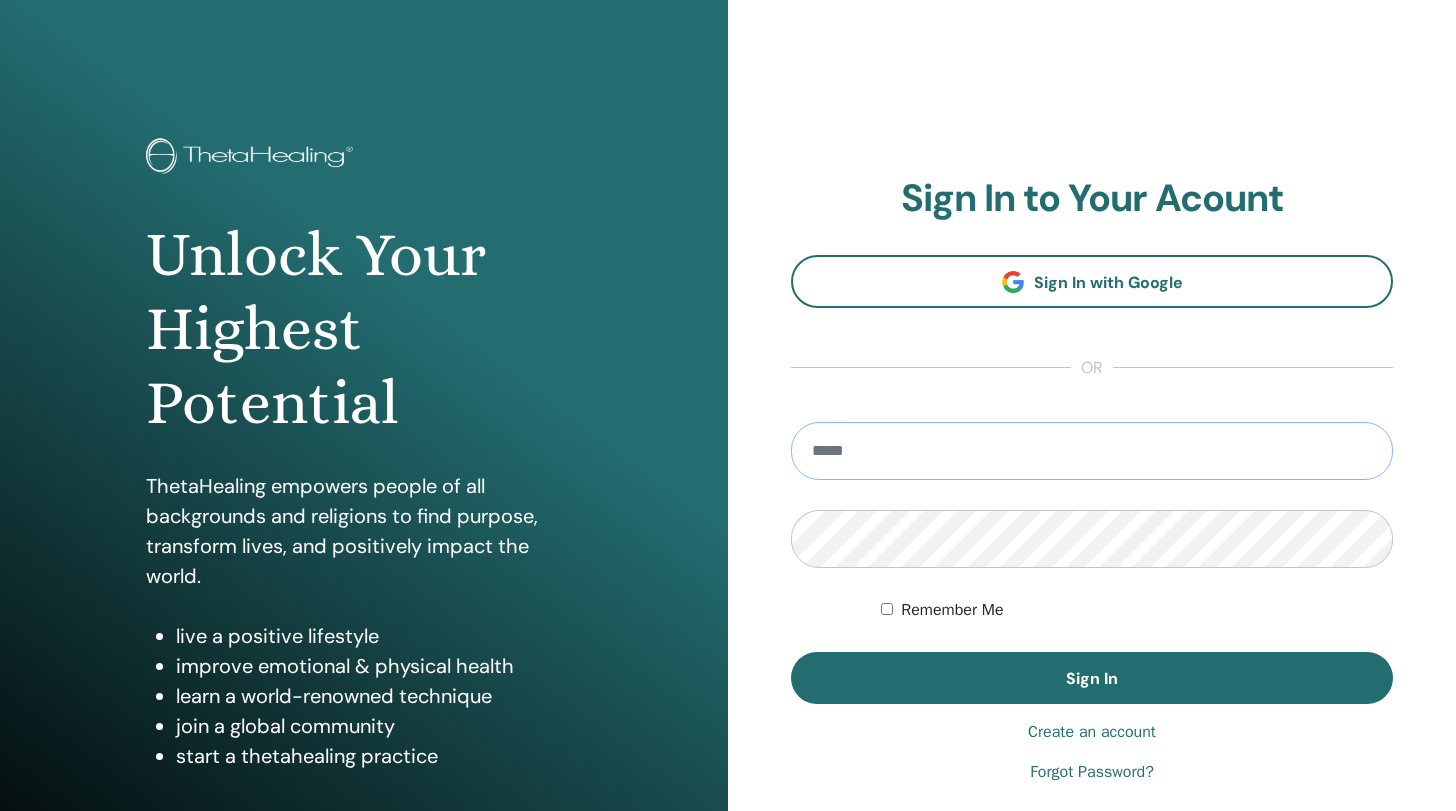 type on "**********" 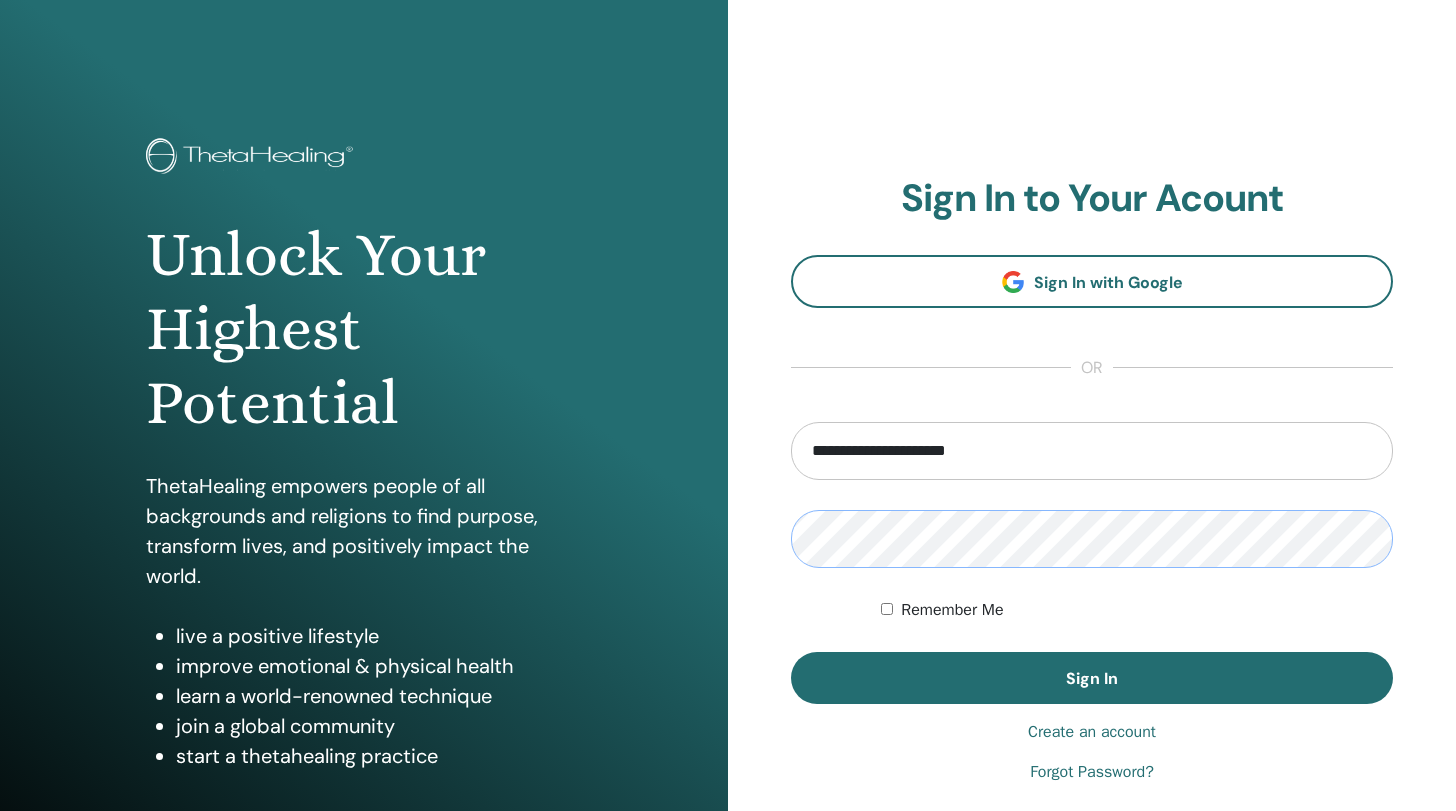 click on "Sign In" at bounding box center [1092, 678] 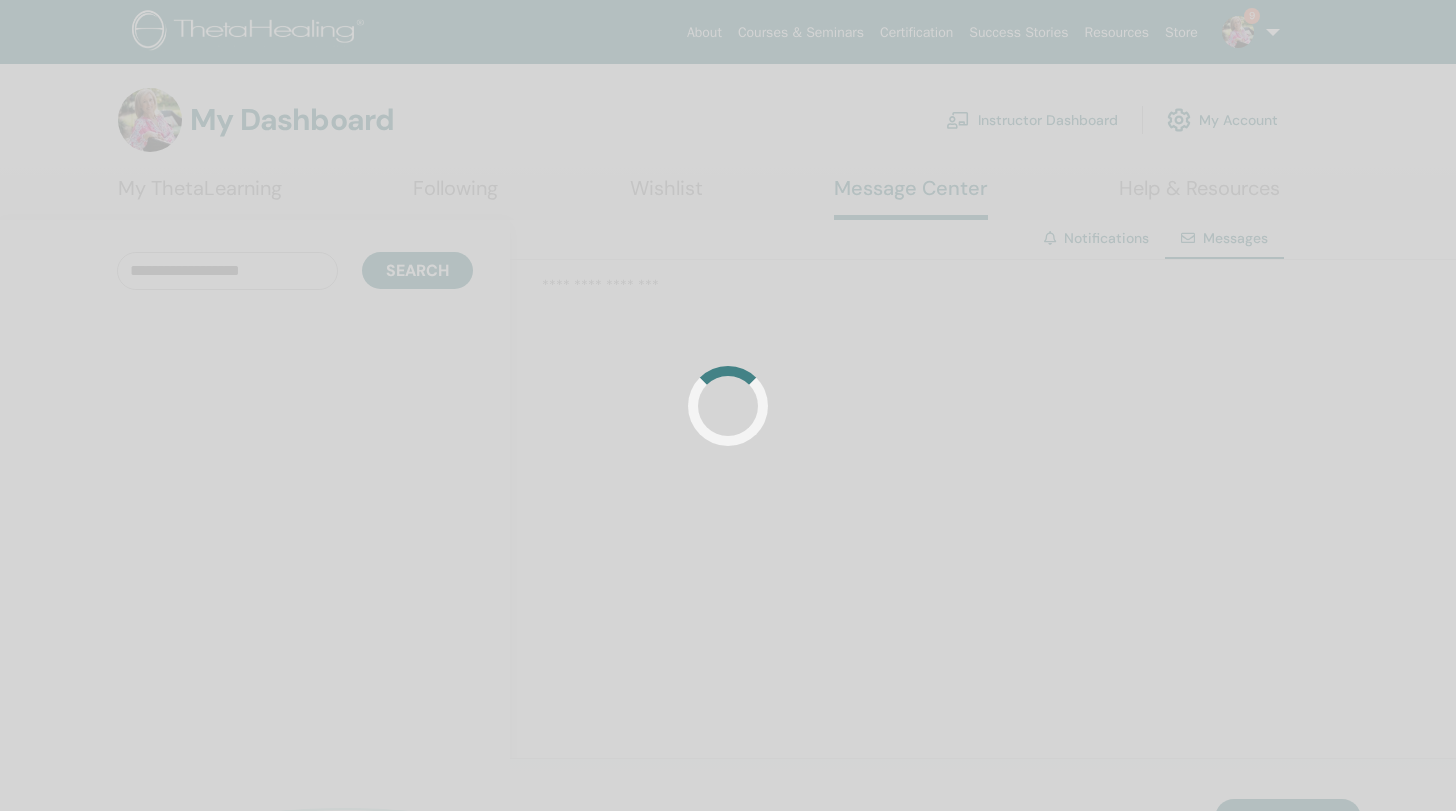 scroll, scrollTop: 0, scrollLeft: 0, axis: both 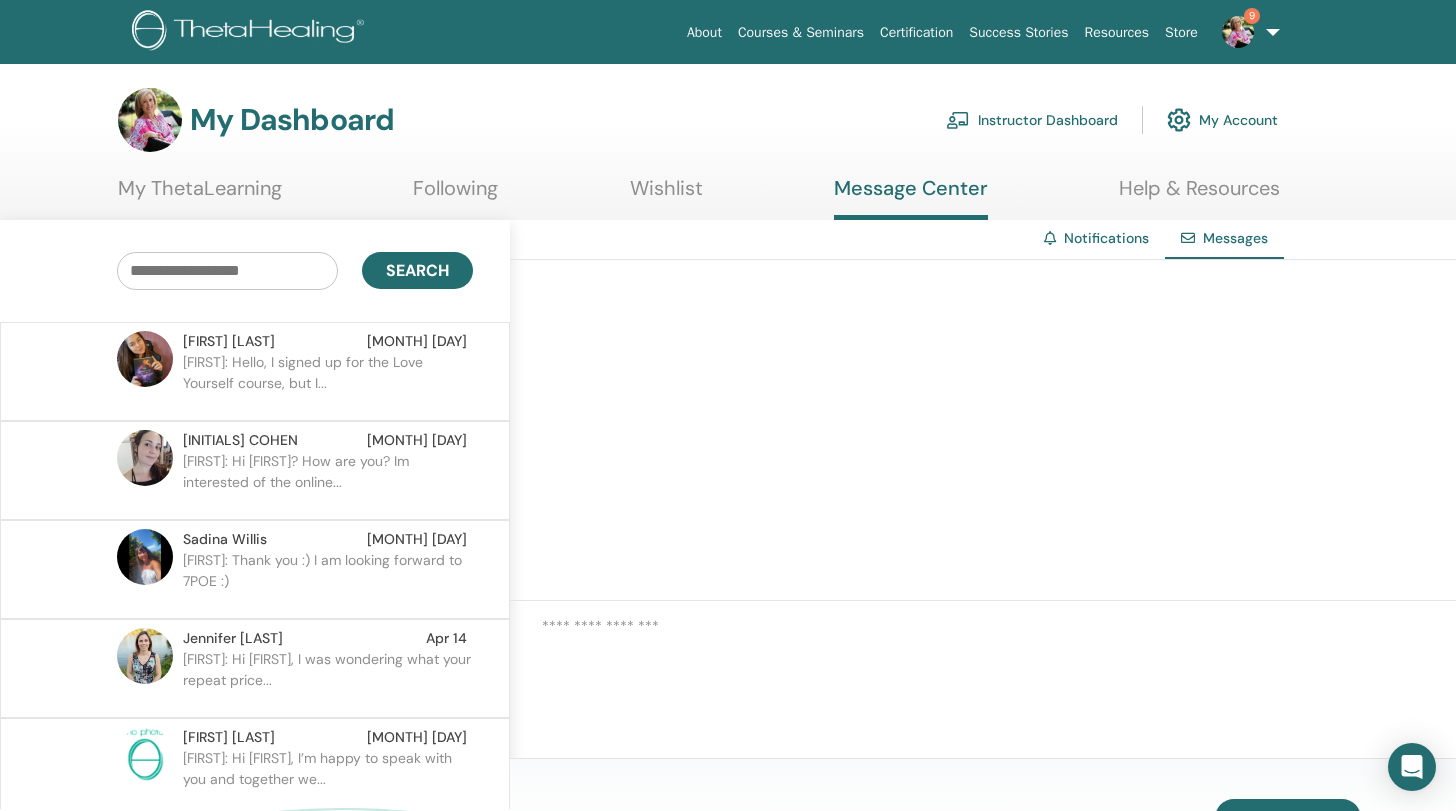 click on "ANEFA: Hi Sharon?
How are you?
Im interested of the online..." at bounding box center [328, 481] 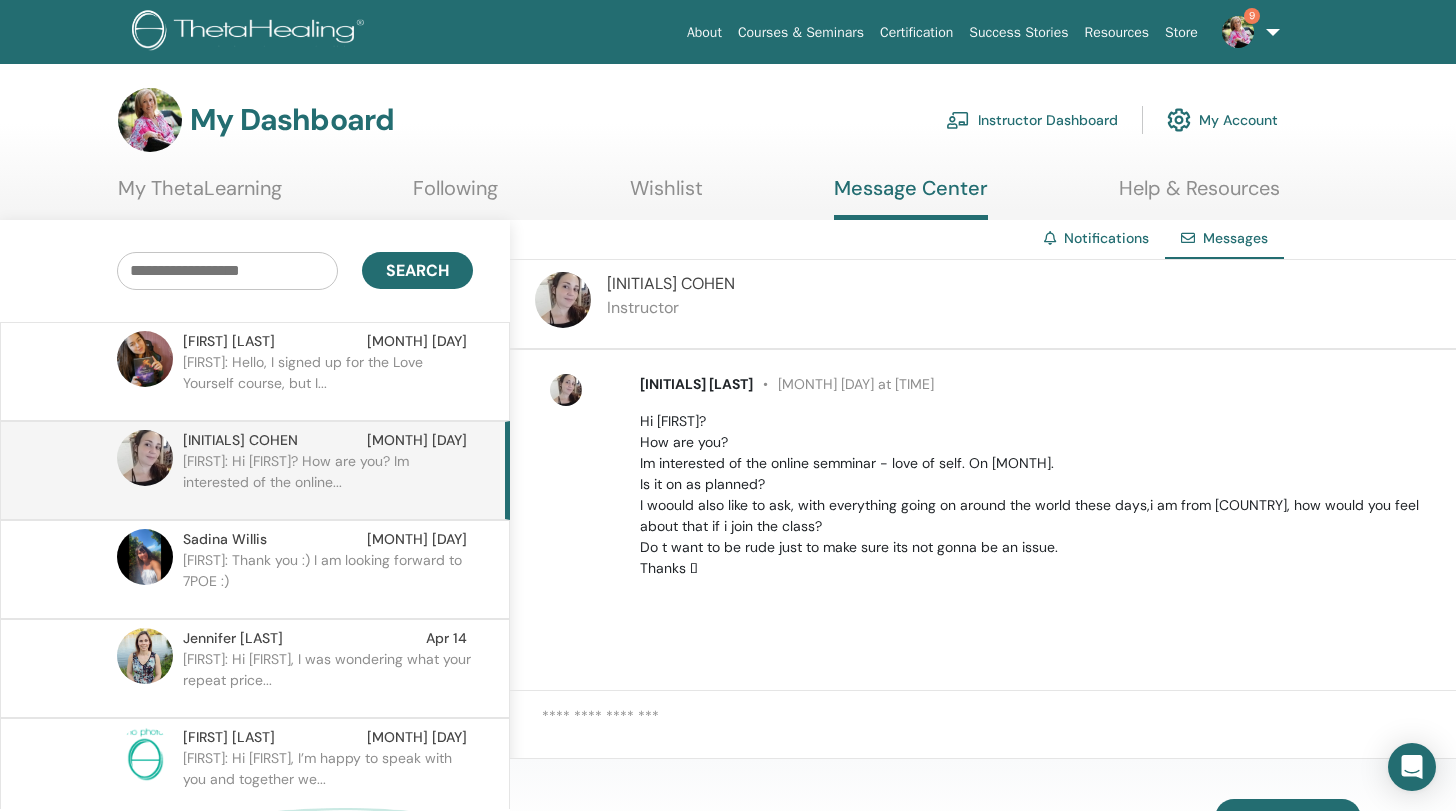 click at bounding box center [999, 731] 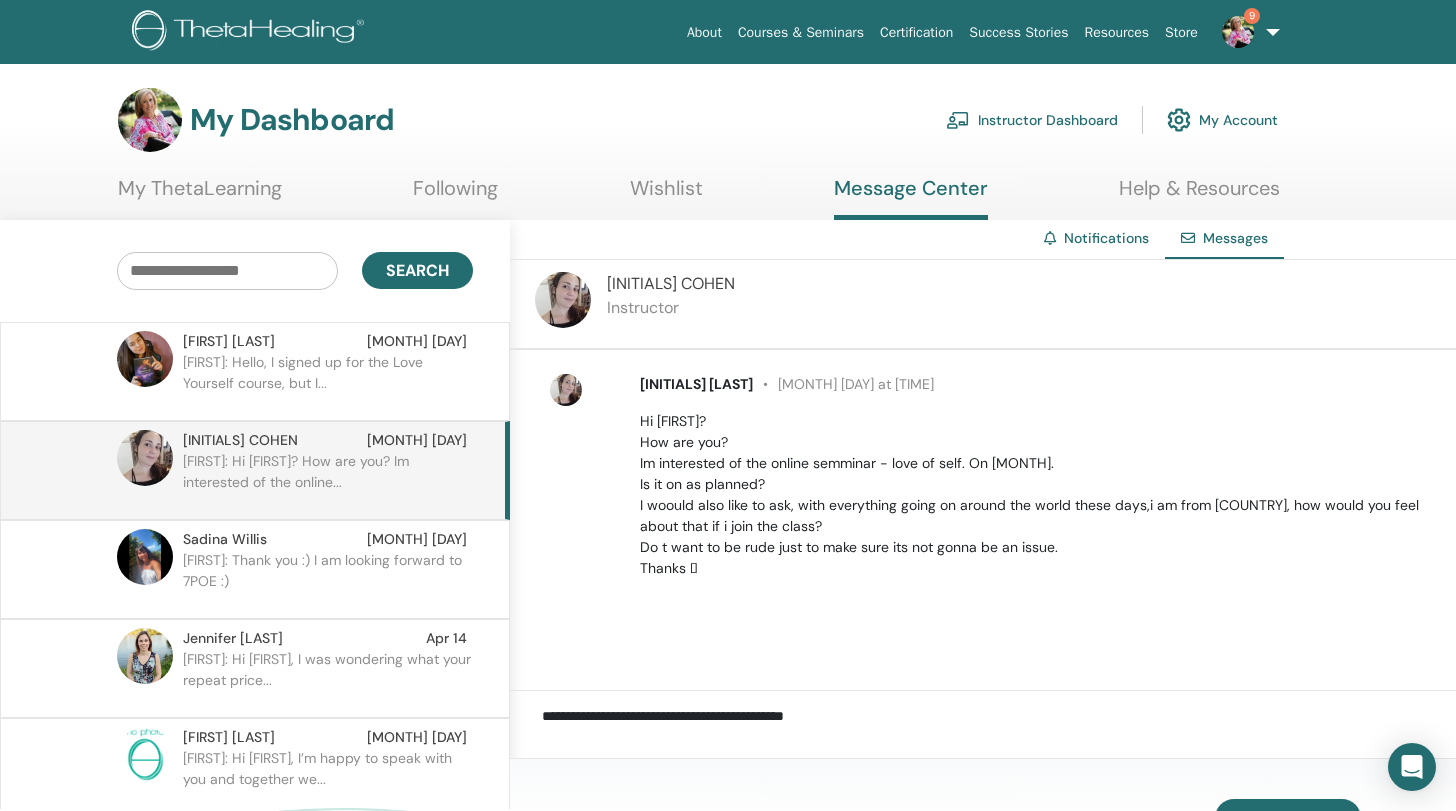 click on "**********" at bounding box center (999, 731) 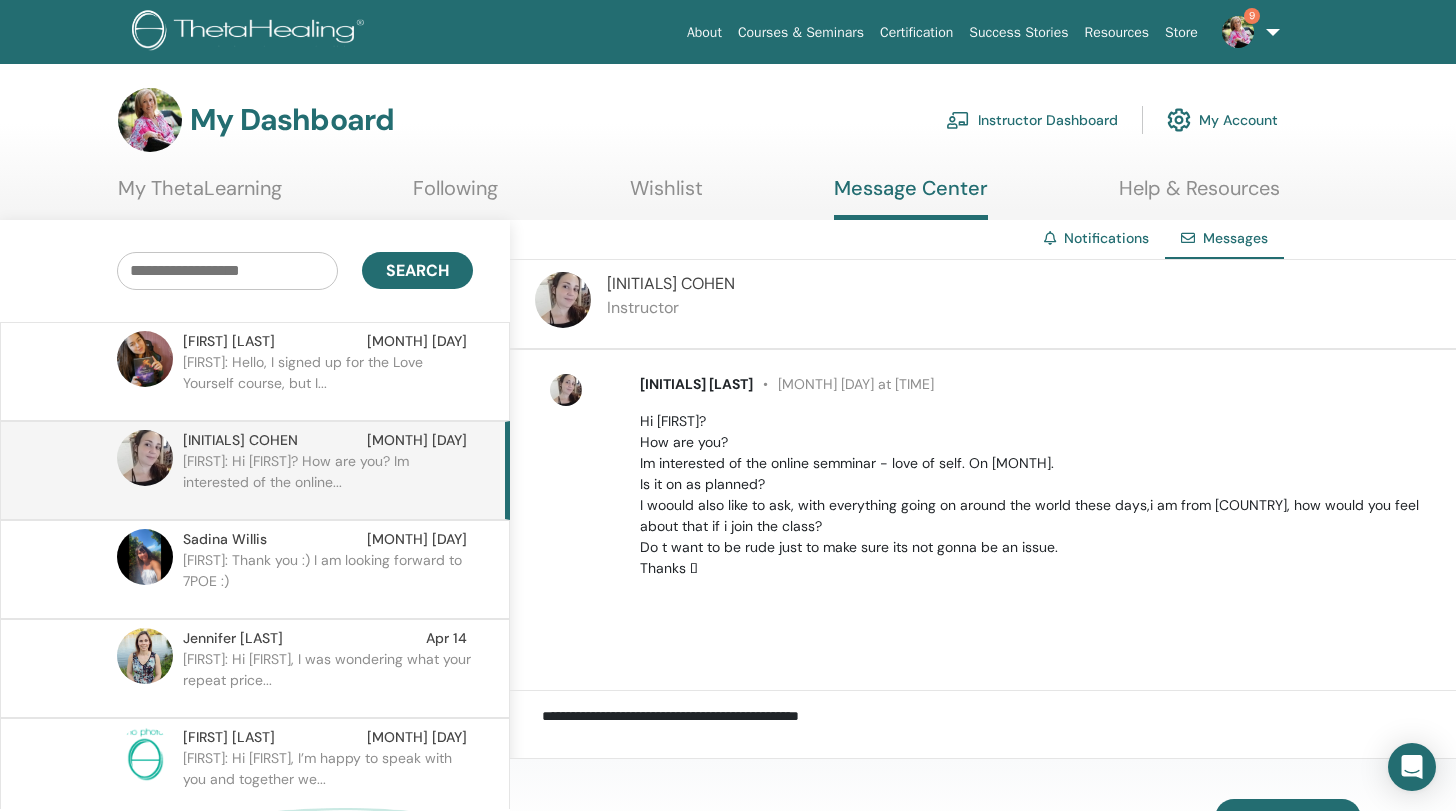 click on "**********" at bounding box center (999, 731) 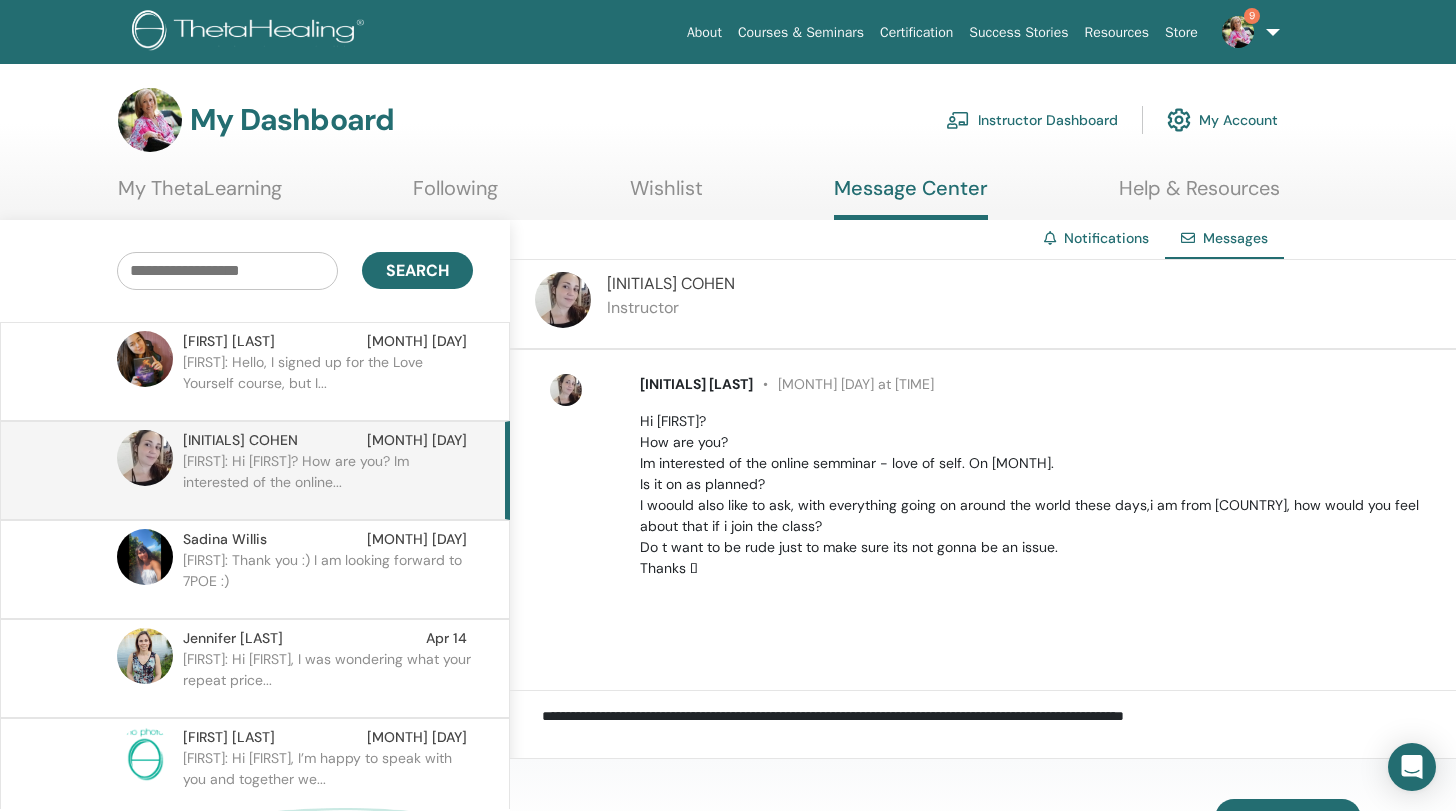 click on "**********" at bounding box center (999, 731) 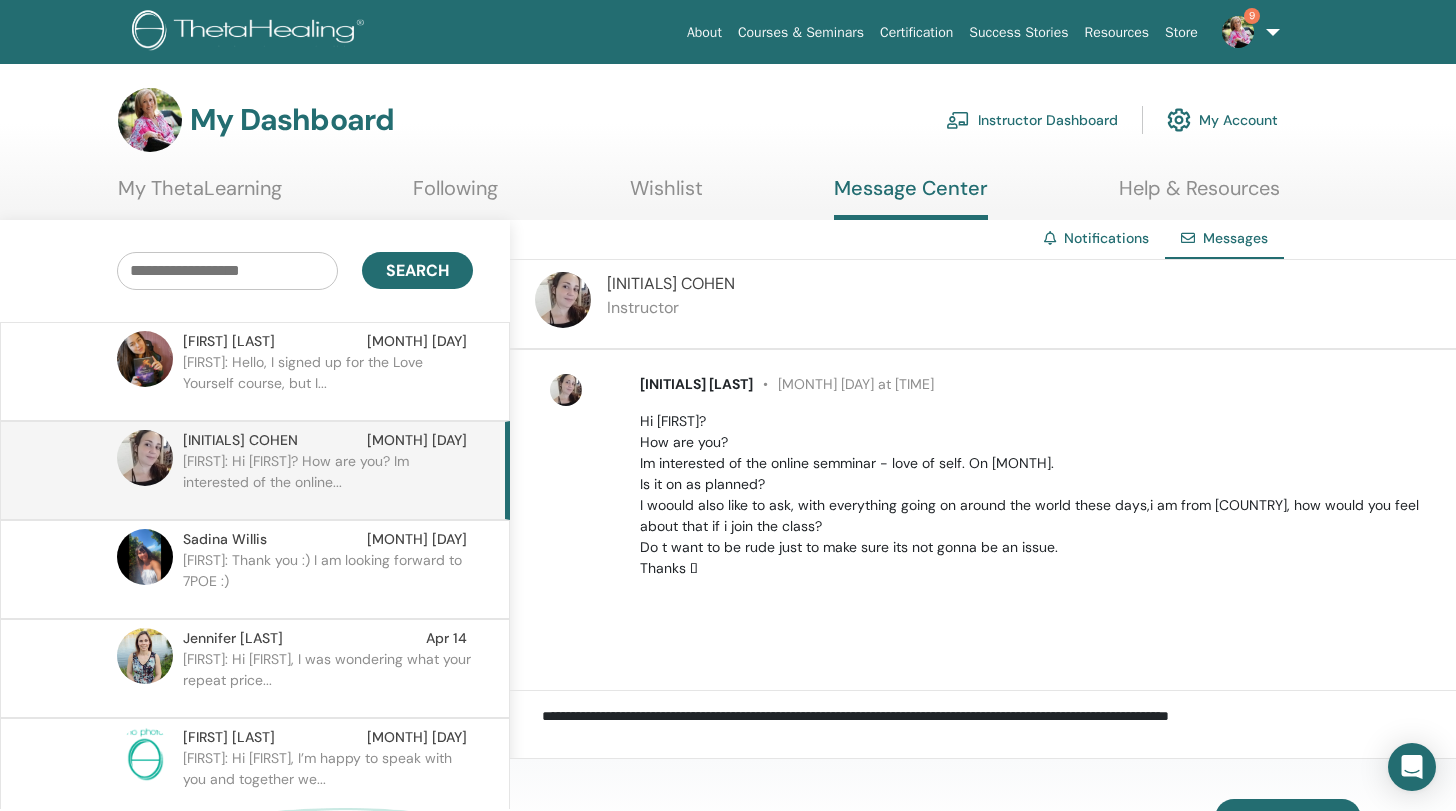 click on "**********" at bounding box center [999, 731] 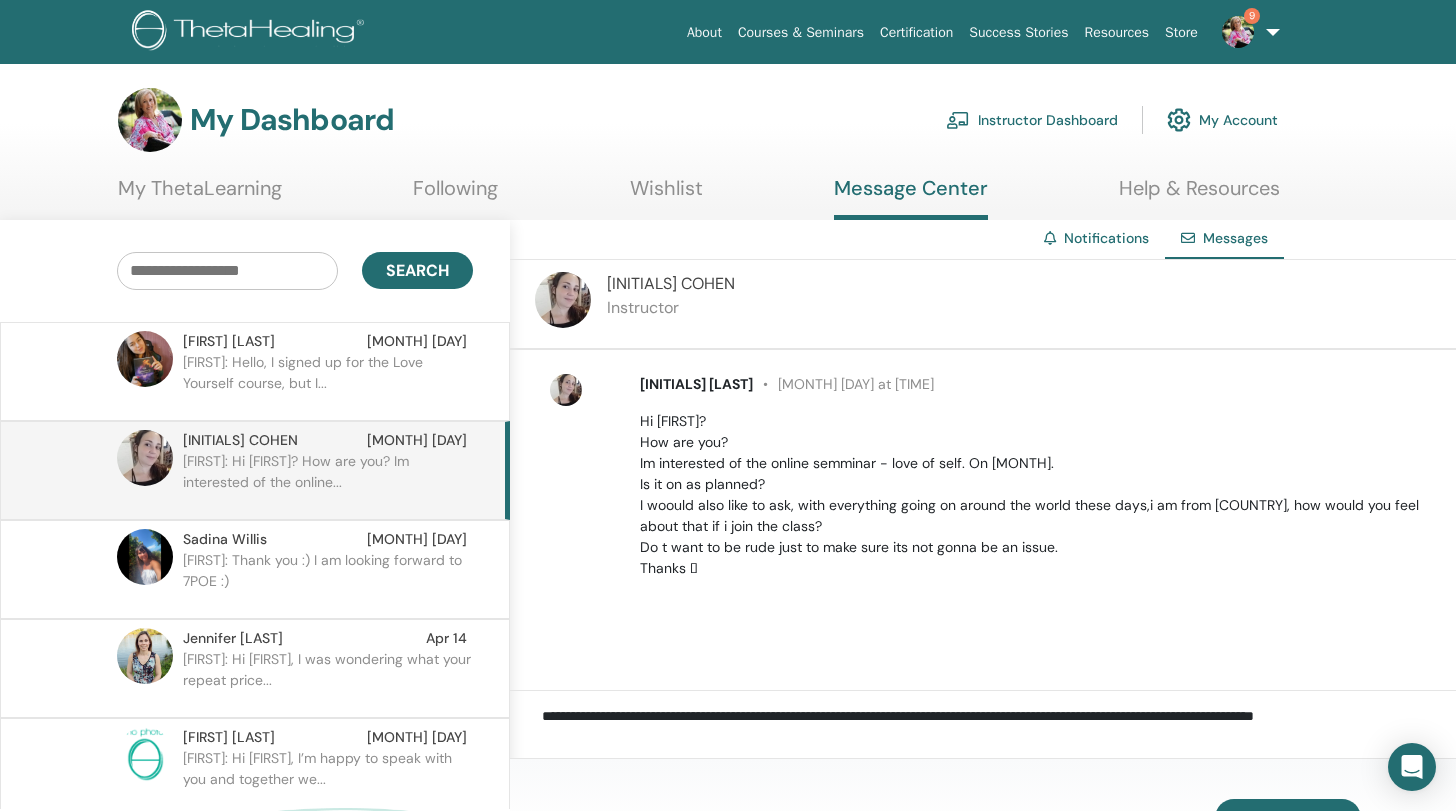 click on "**********" at bounding box center (999, 731) 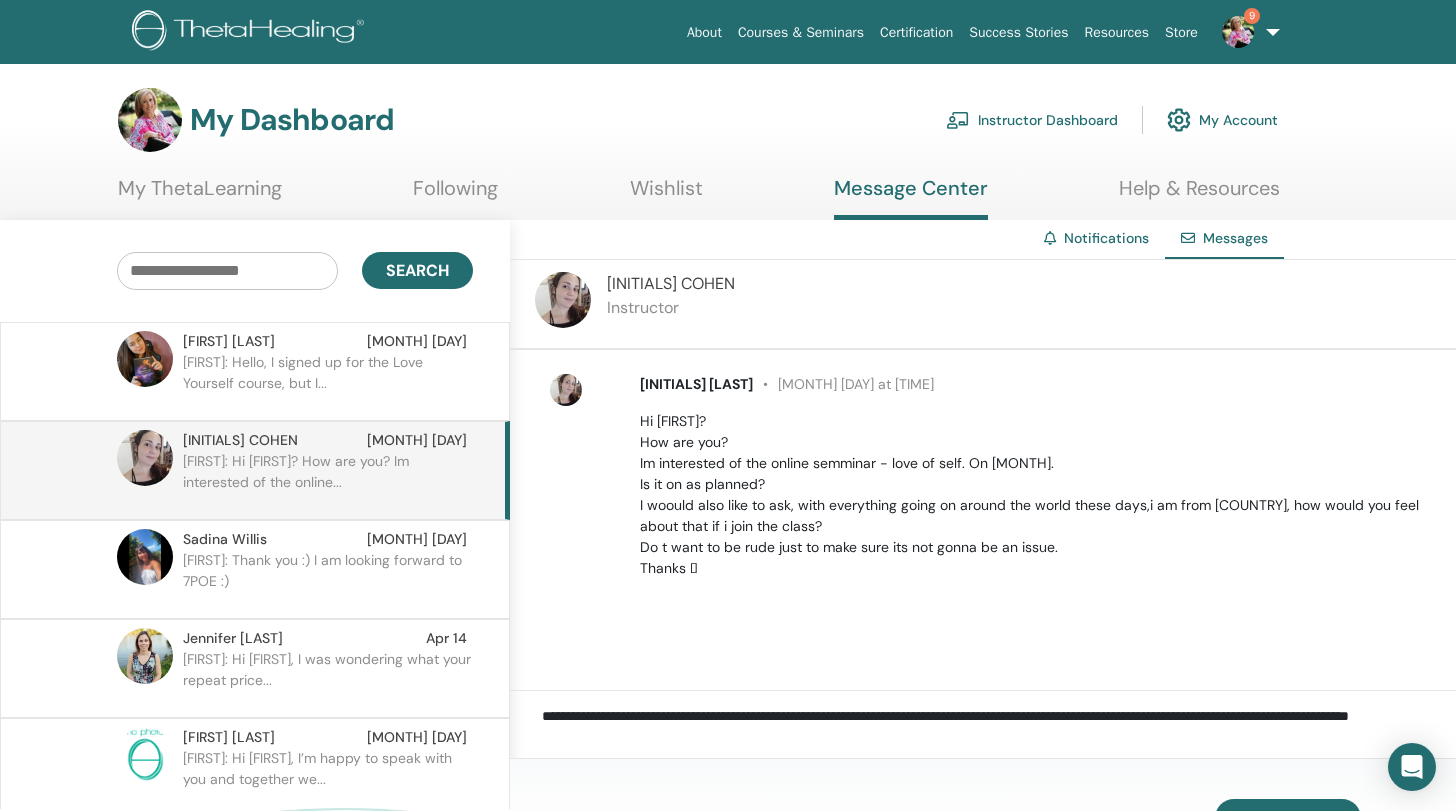 click on "**********" at bounding box center [999, 731] 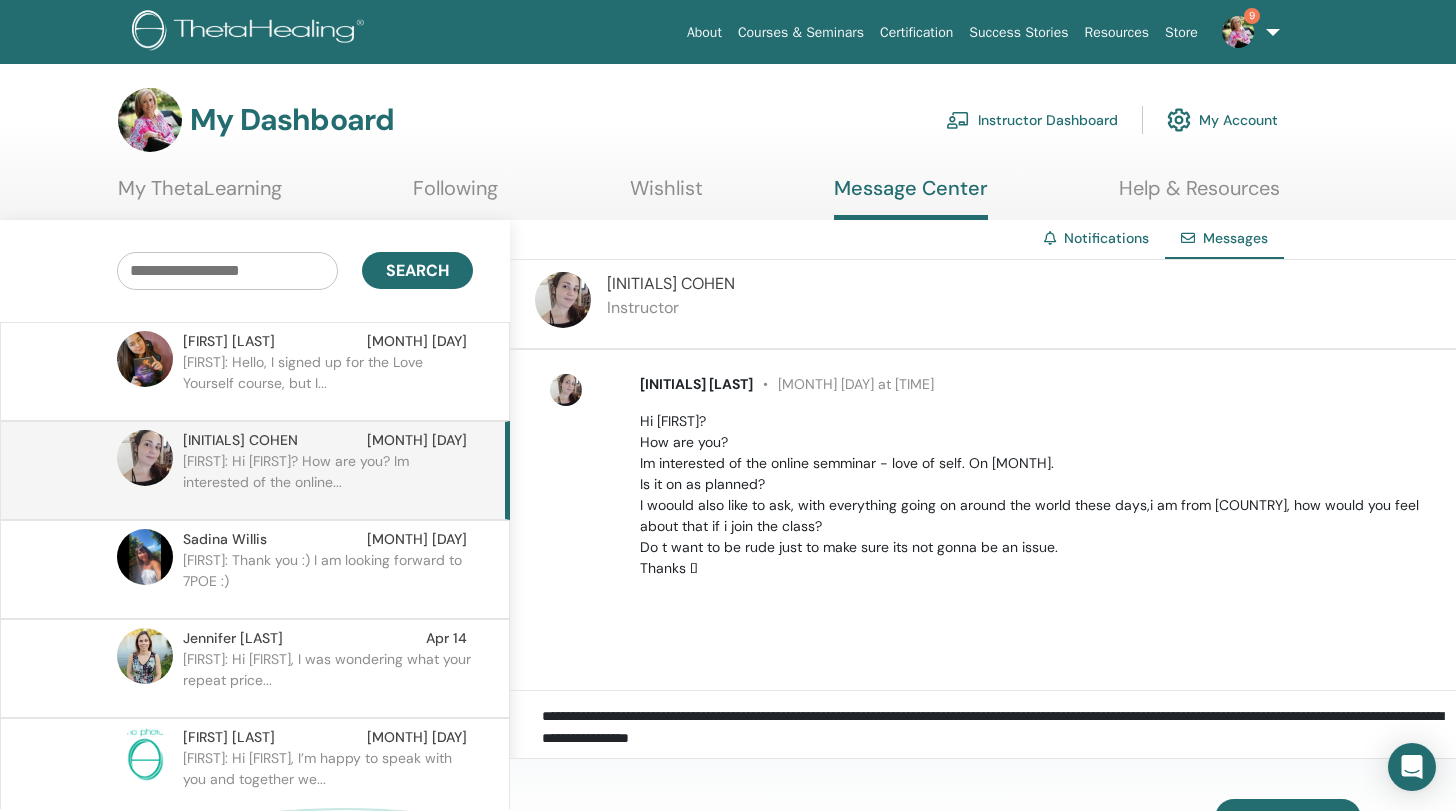 click on "**********" at bounding box center (999, 731) 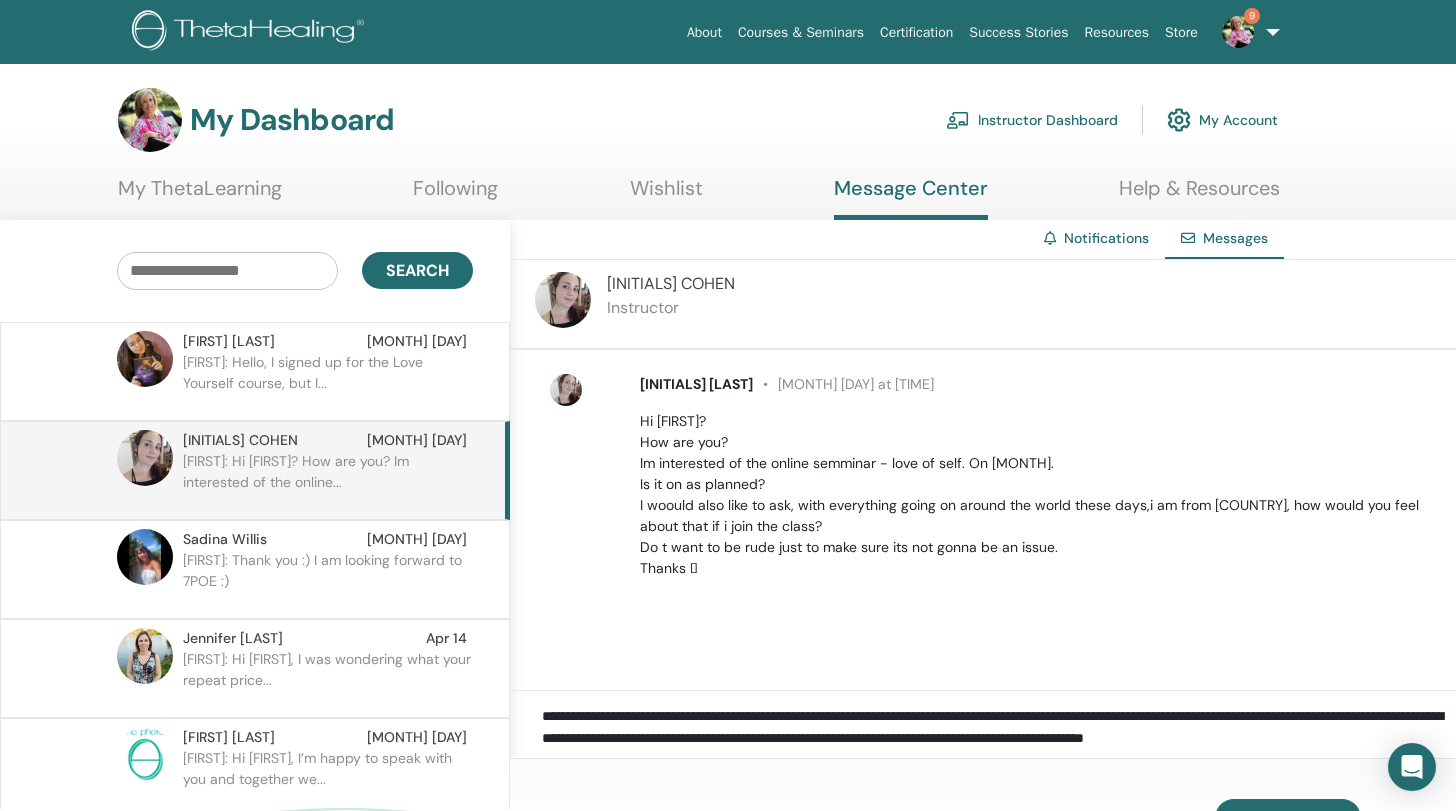 drag, startPoint x: 1278, startPoint y: 736, endPoint x: 1428, endPoint y: 730, distance: 150.11995 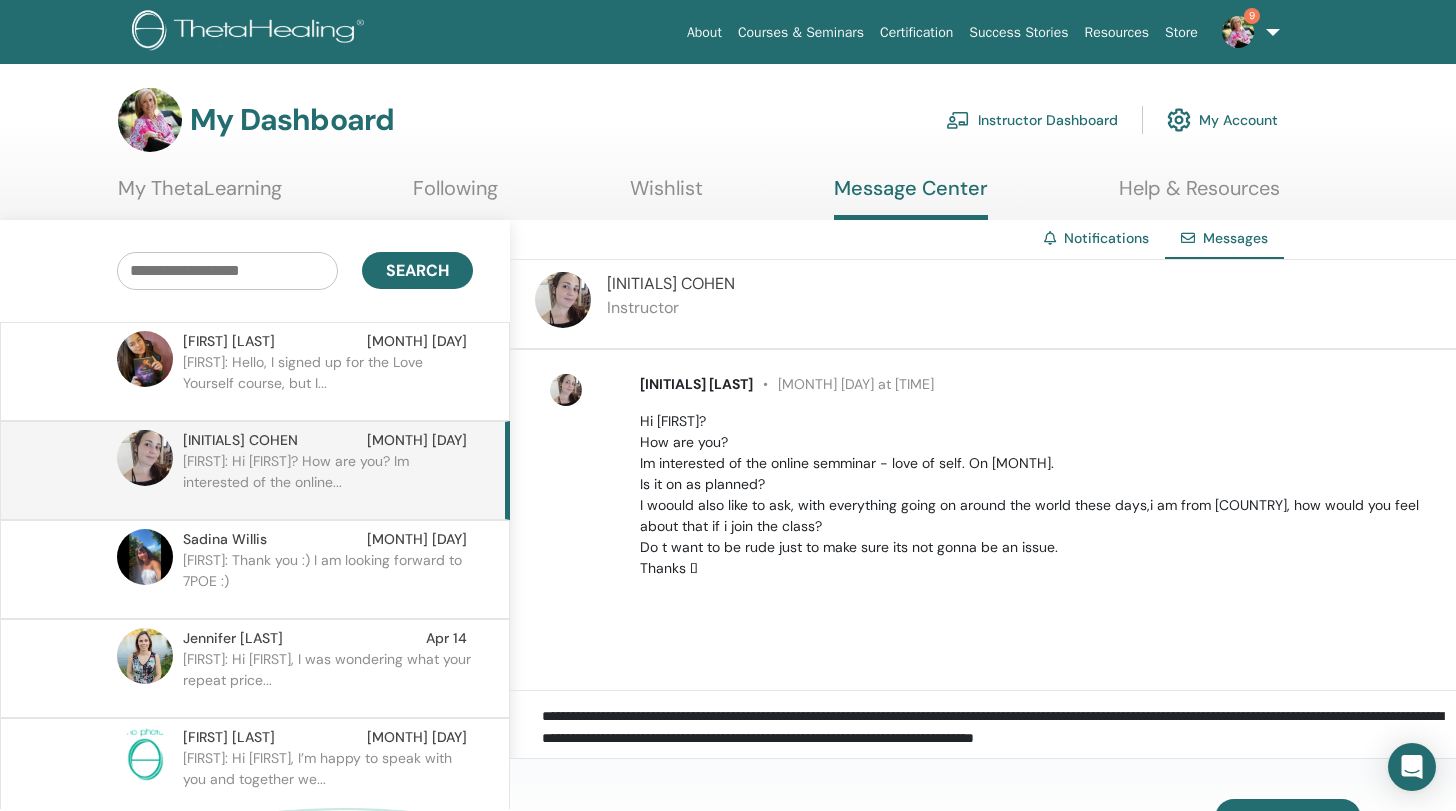 click on "**********" at bounding box center [999, 731] 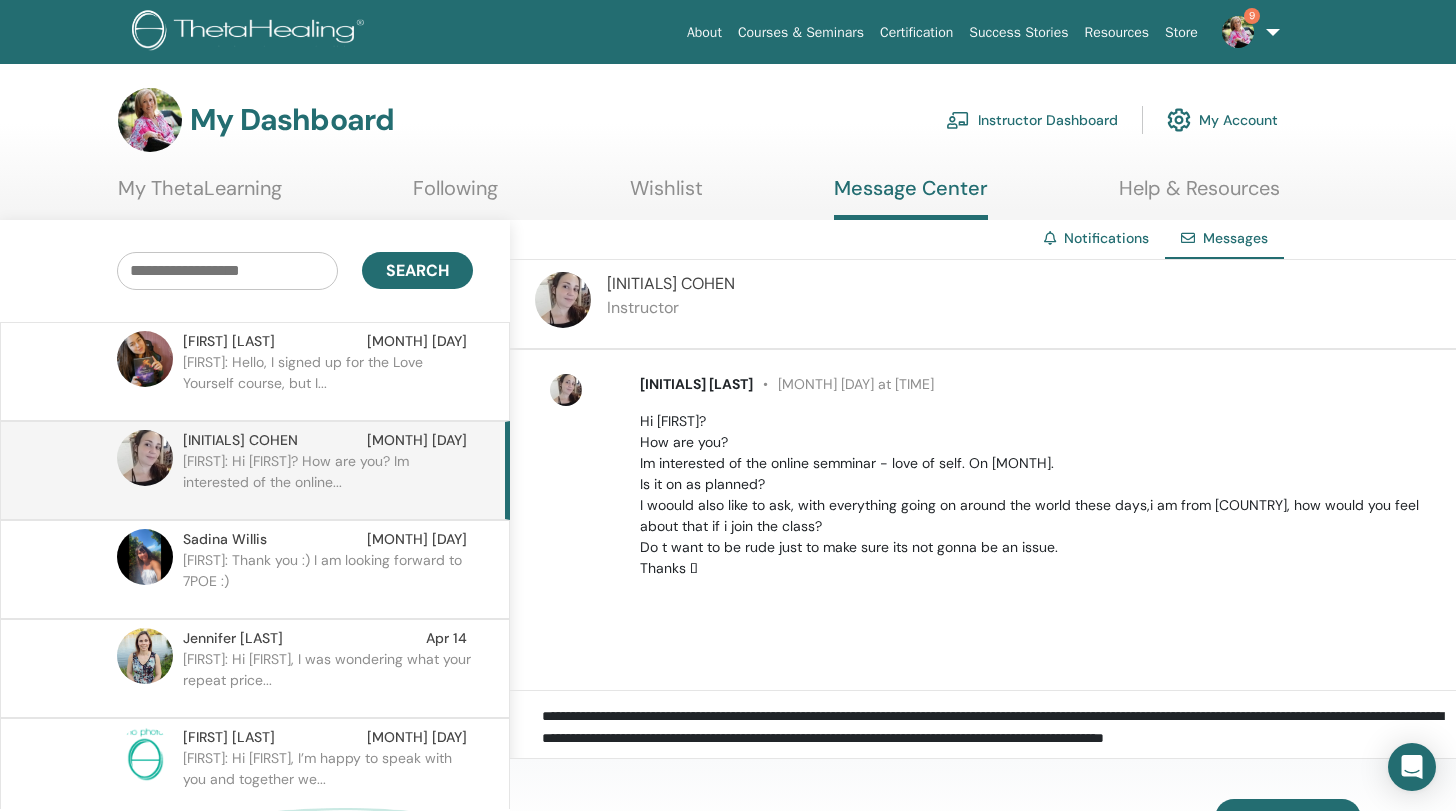 scroll, scrollTop: 13, scrollLeft: 0, axis: vertical 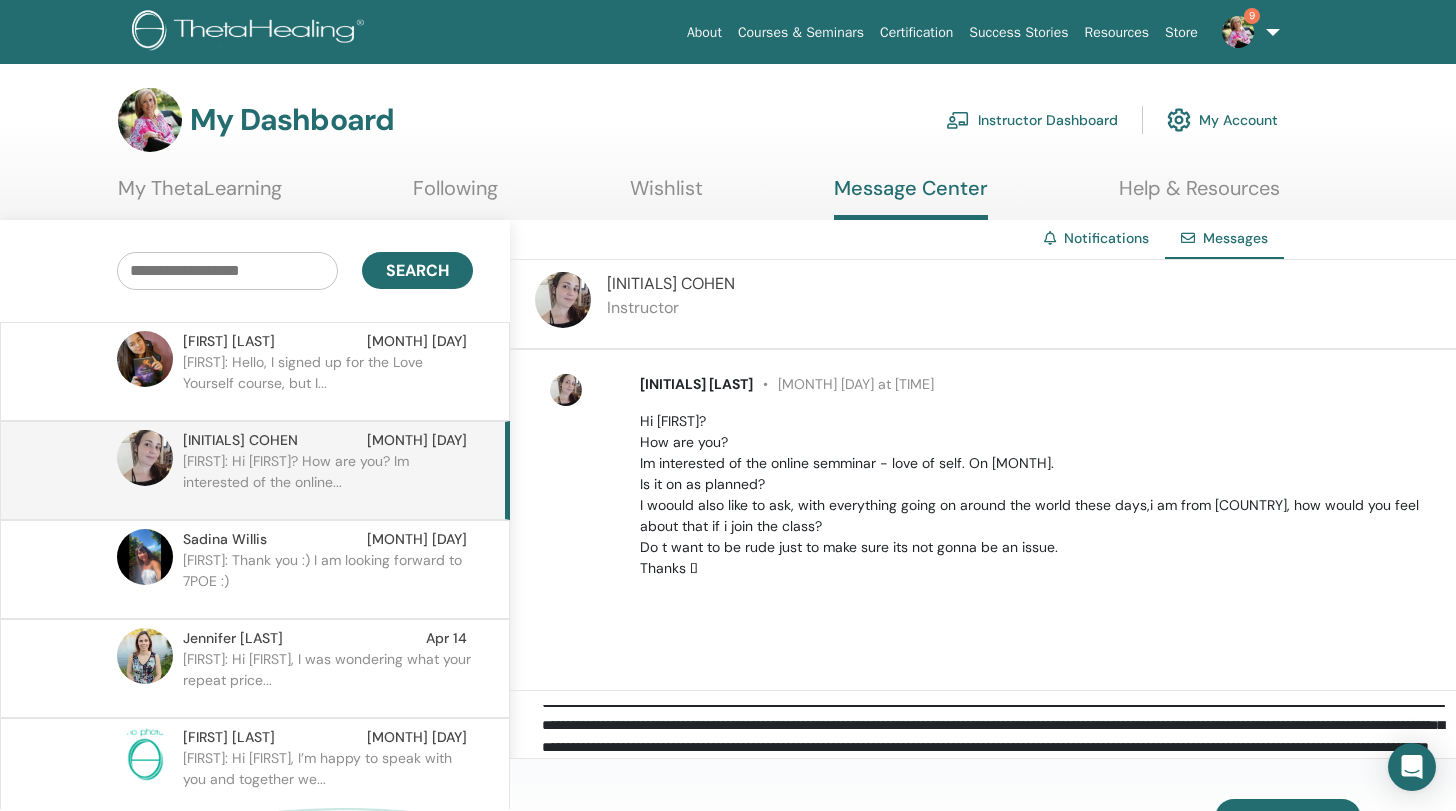 click on "**********" at bounding box center [999, 731] 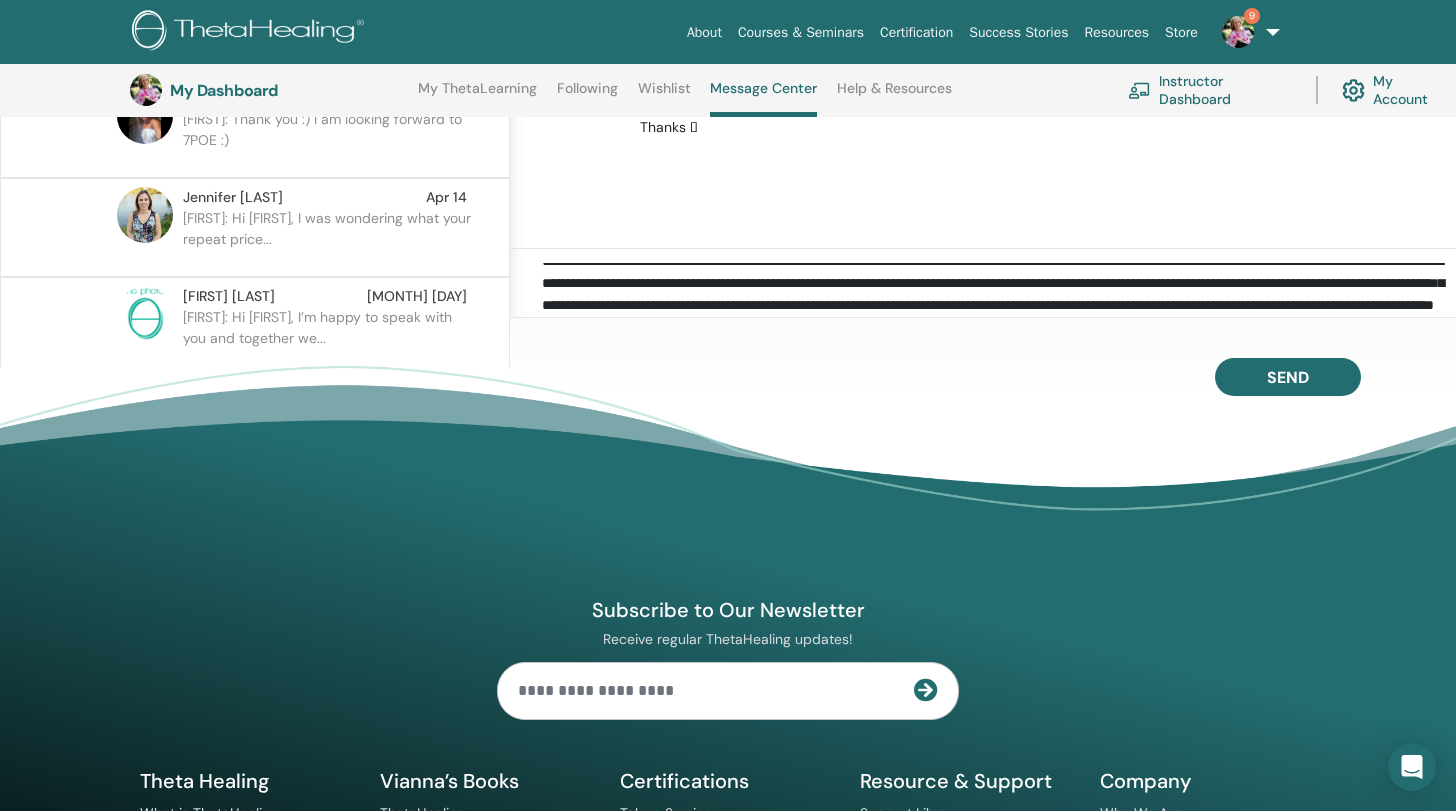 scroll, scrollTop: 451, scrollLeft: 0, axis: vertical 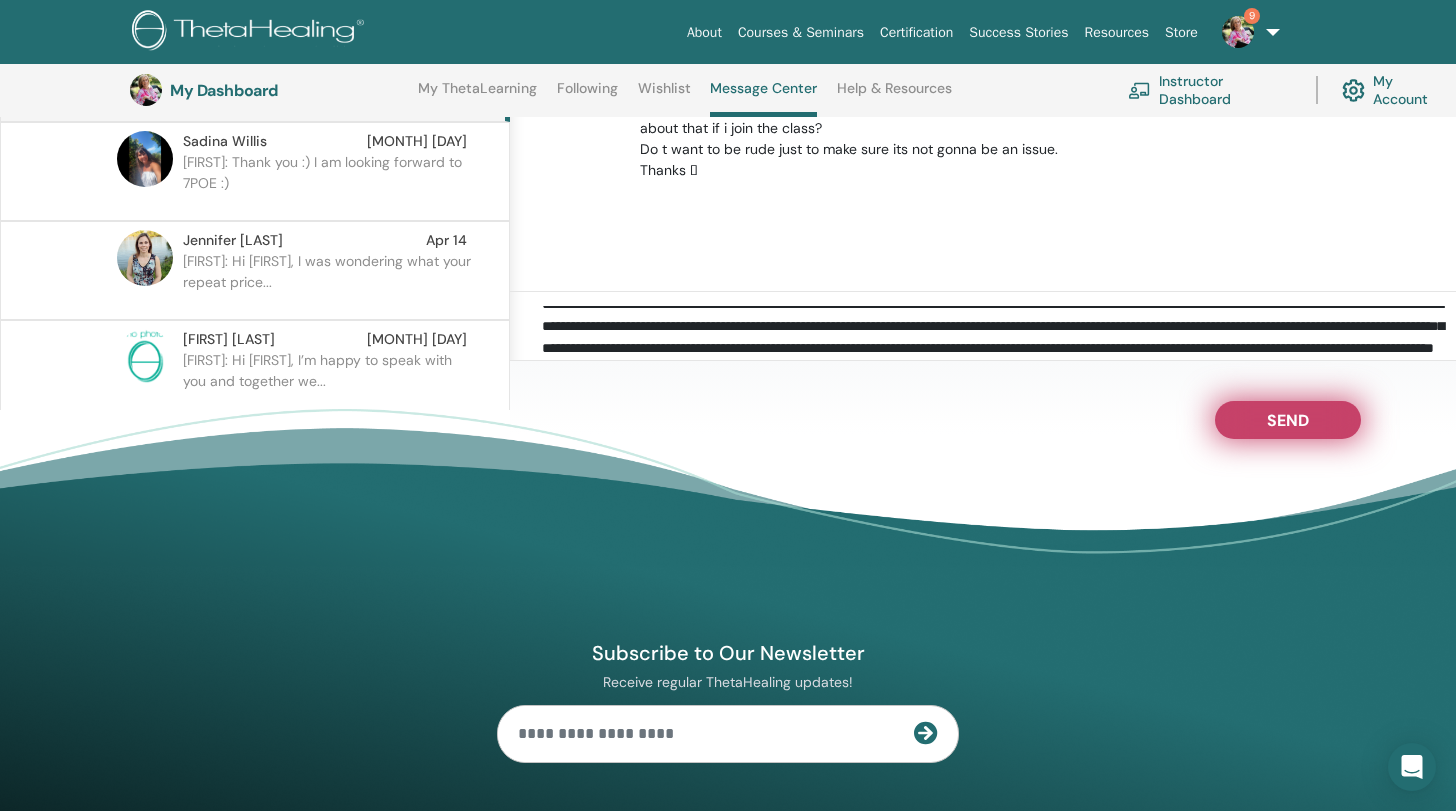 type on "**********" 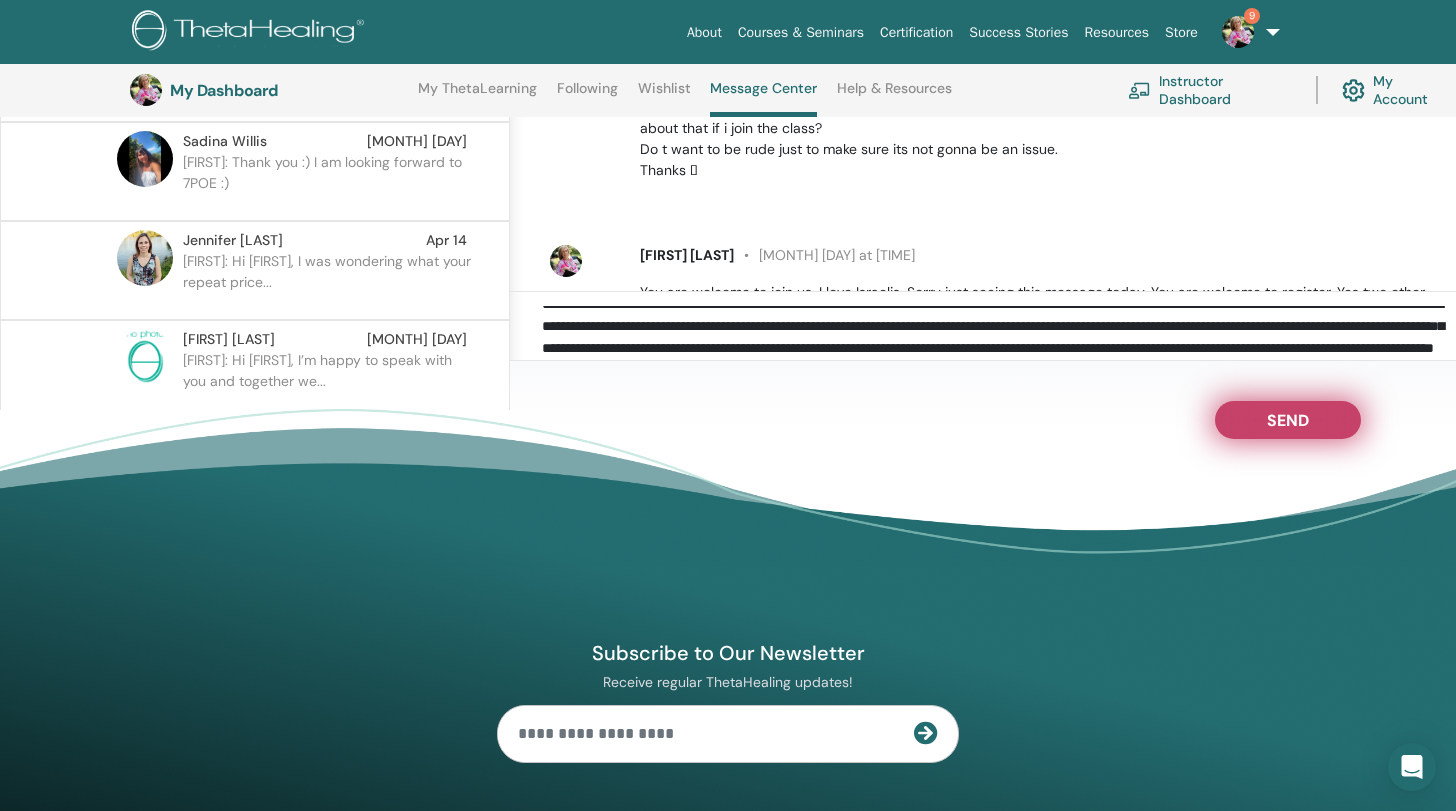scroll, scrollTop: 374, scrollLeft: 0, axis: vertical 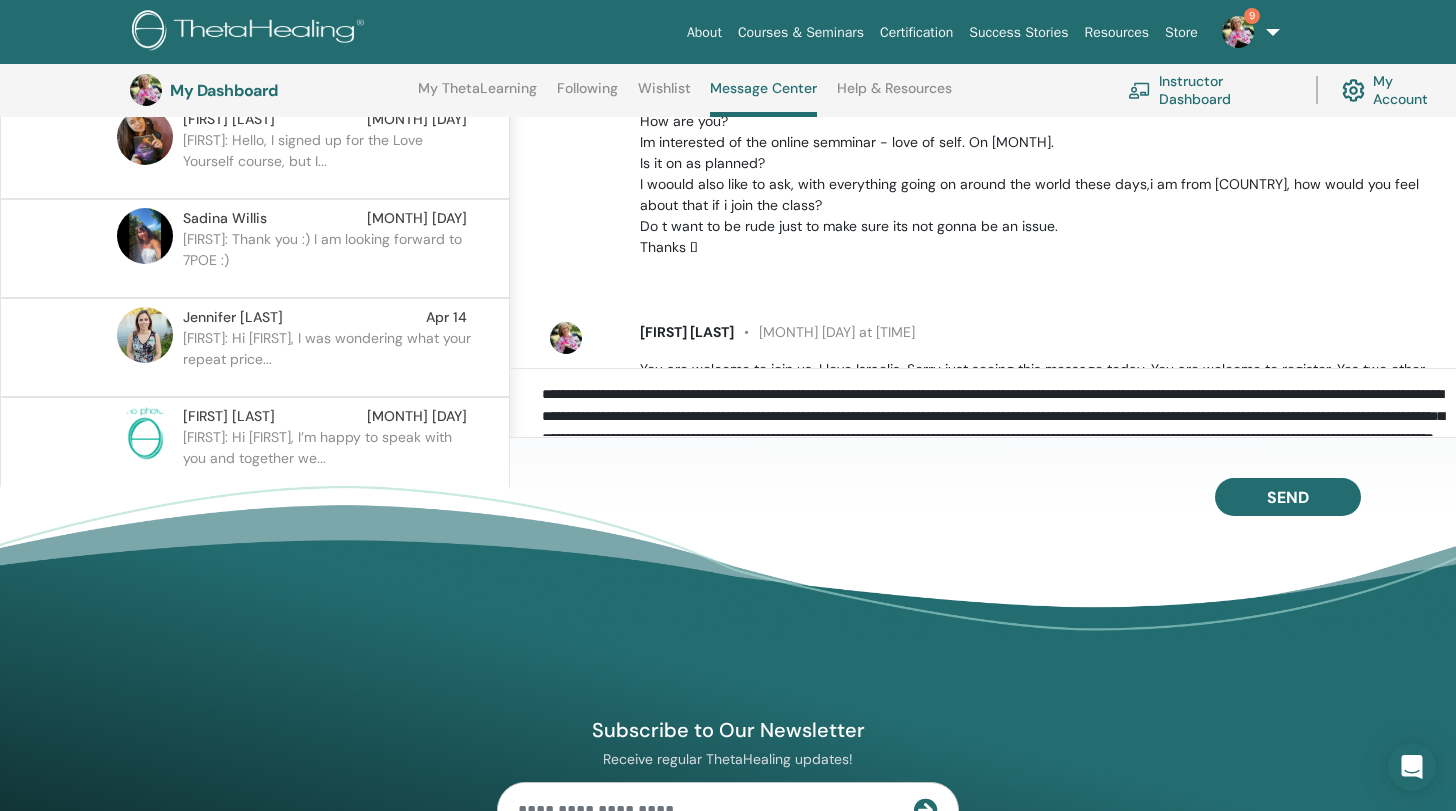 click on "Olga: Hello, I signed up for the Love Yourself course, but I..." at bounding box center [328, 160] 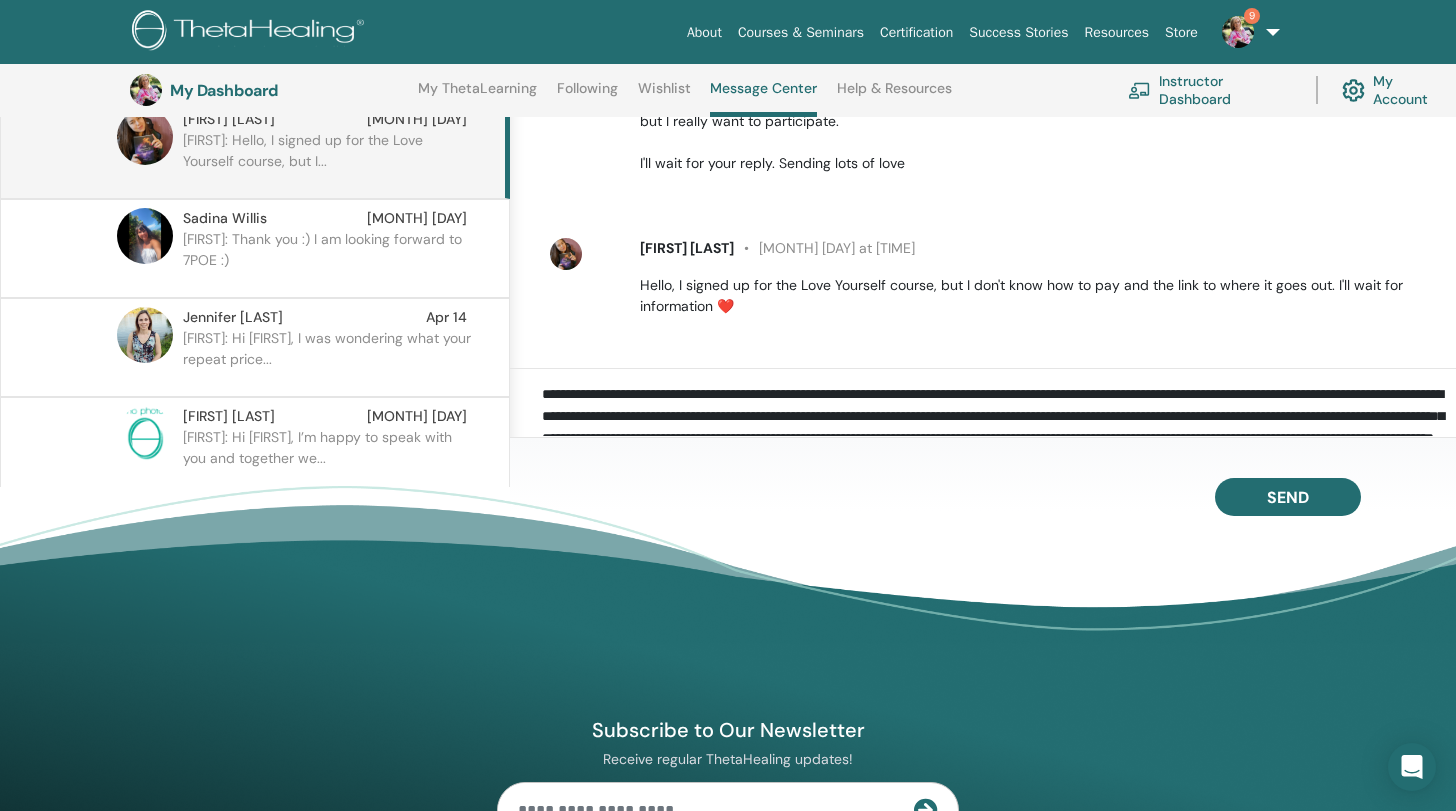 scroll, scrollTop: 147, scrollLeft: 0, axis: vertical 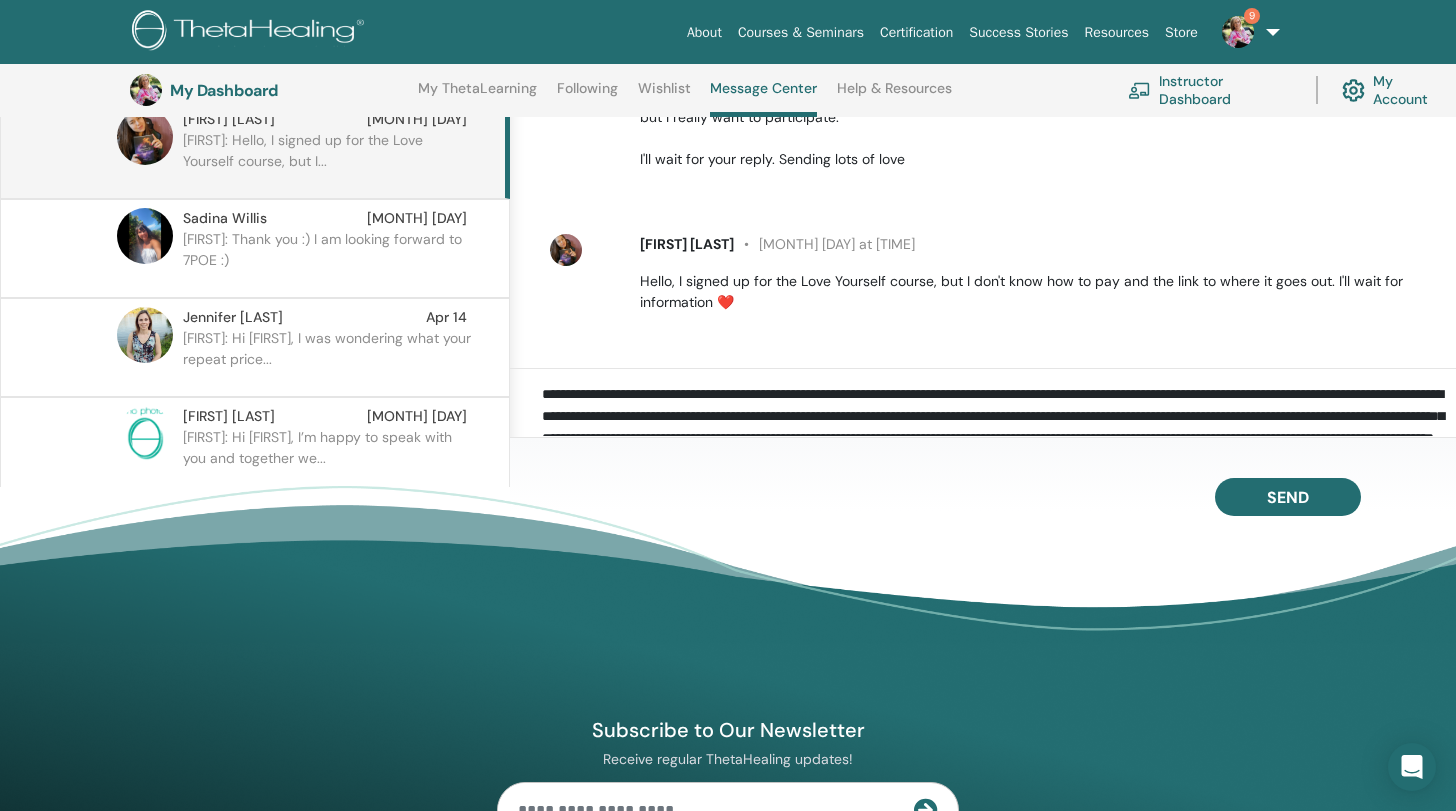 click on "**********" at bounding box center (999, 409) 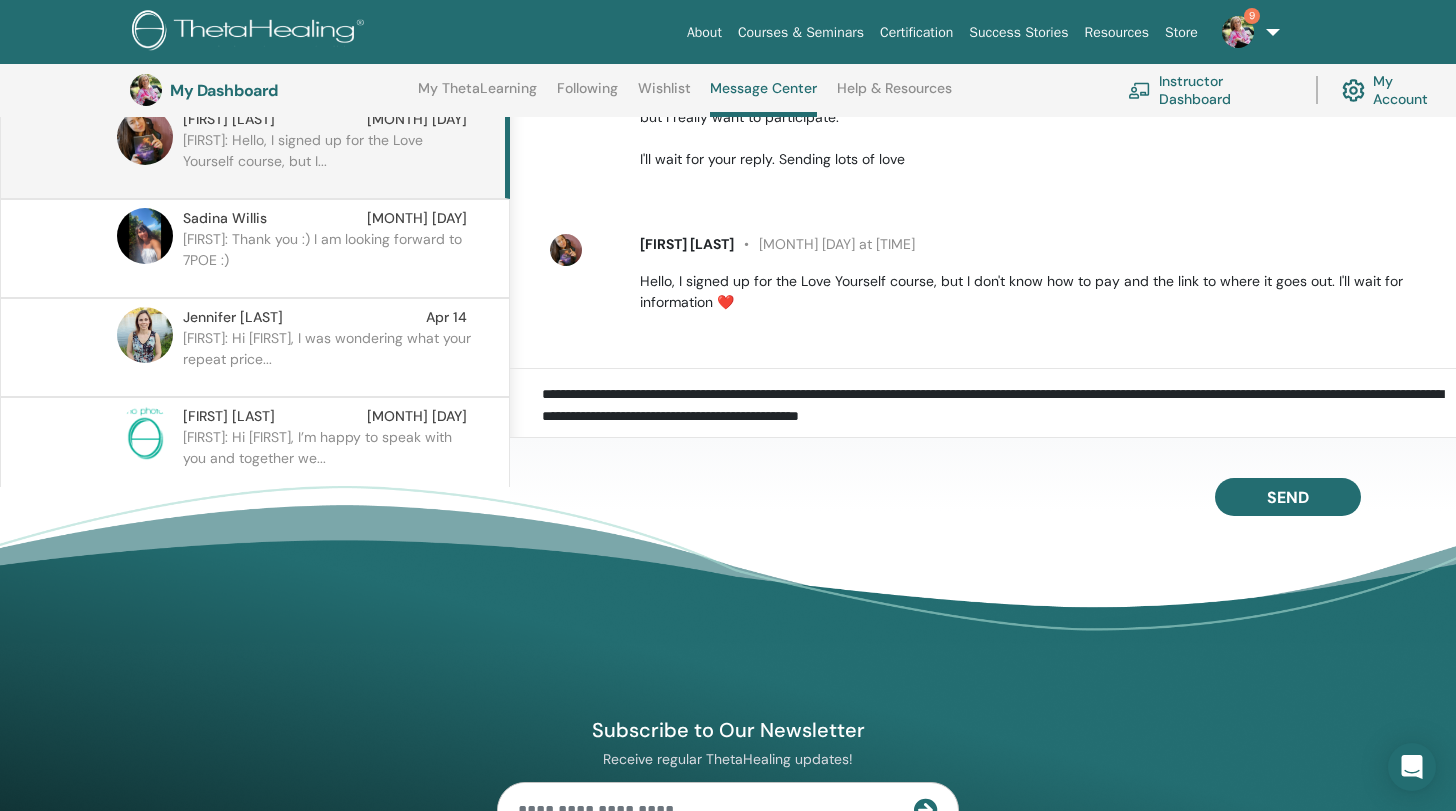 click on "**********" at bounding box center [999, 409] 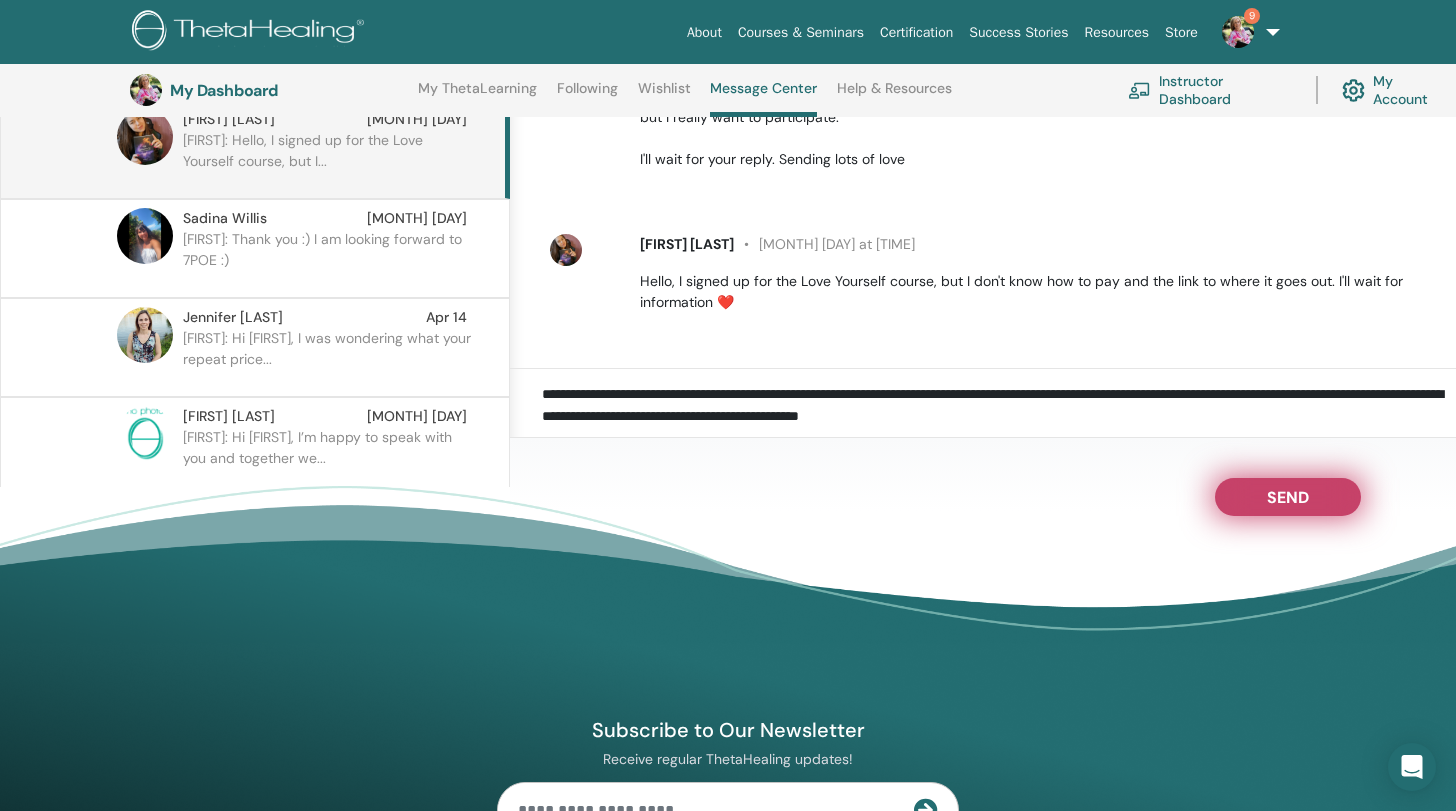 type on "**********" 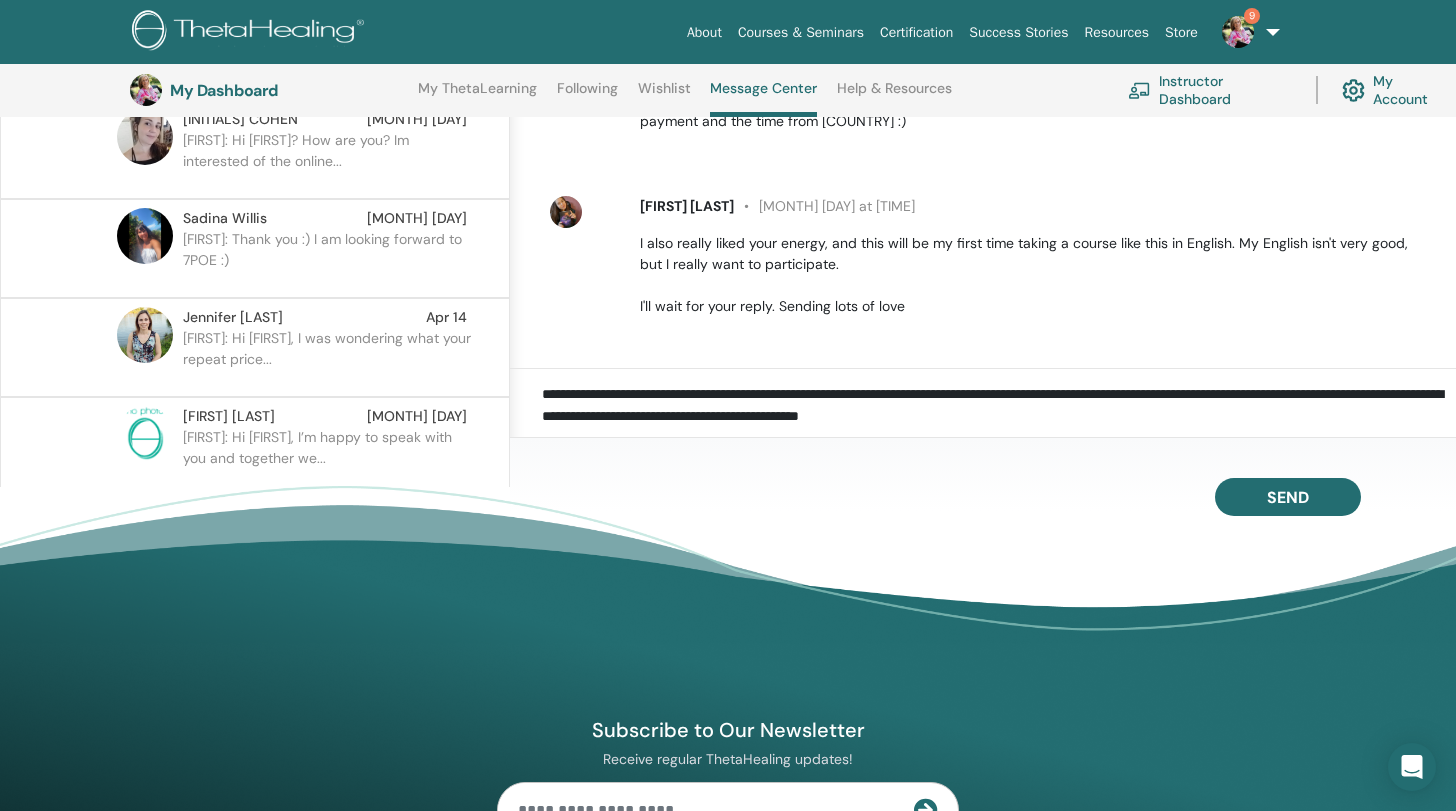 scroll, scrollTop: 0, scrollLeft: 0, axis: both 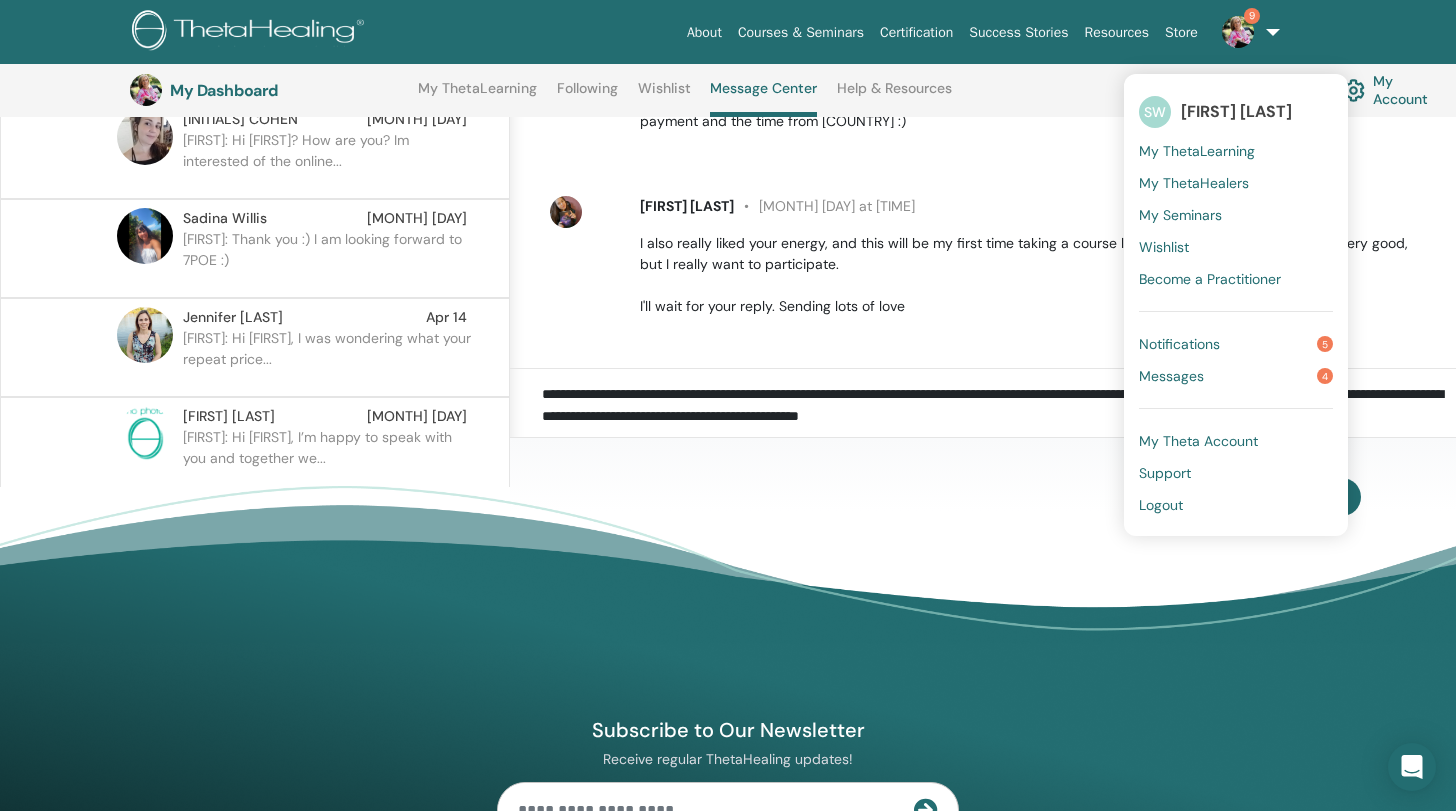 click on "Messages" at bounding box center (1171, 376) 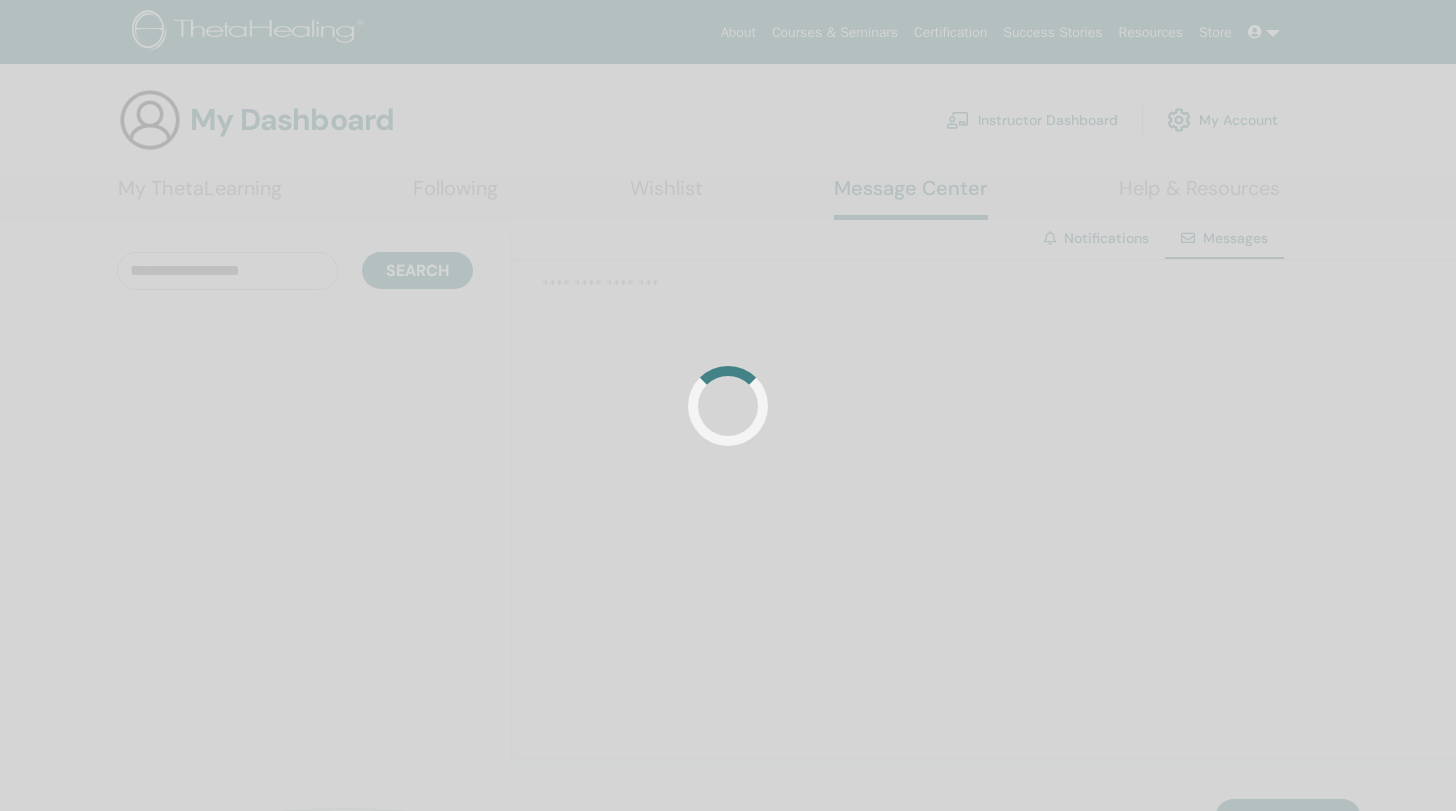 scroll, scrollTop: 0, scrollLeft: 0, axis: both 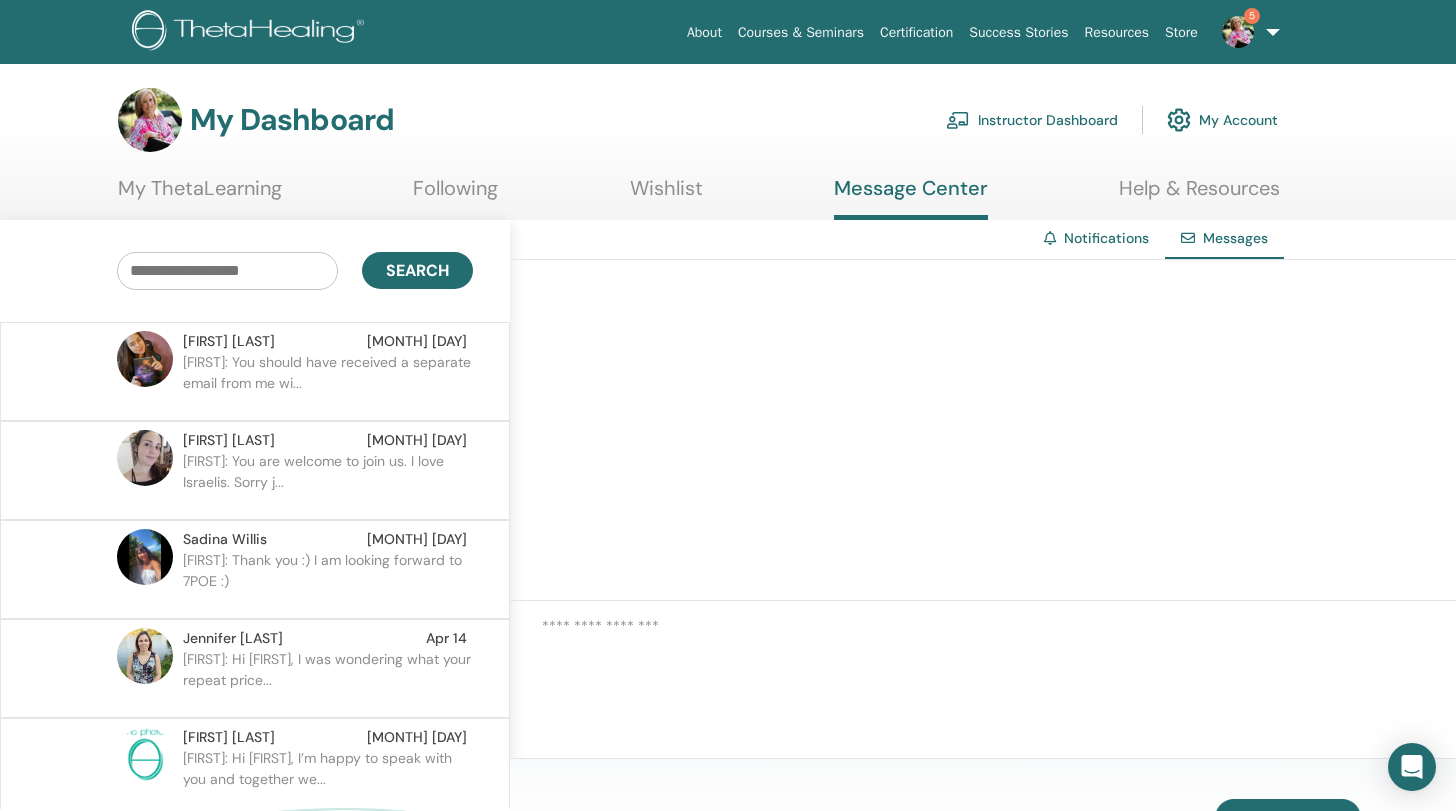 click on "Notifications" at bounding box center (1106, 238) 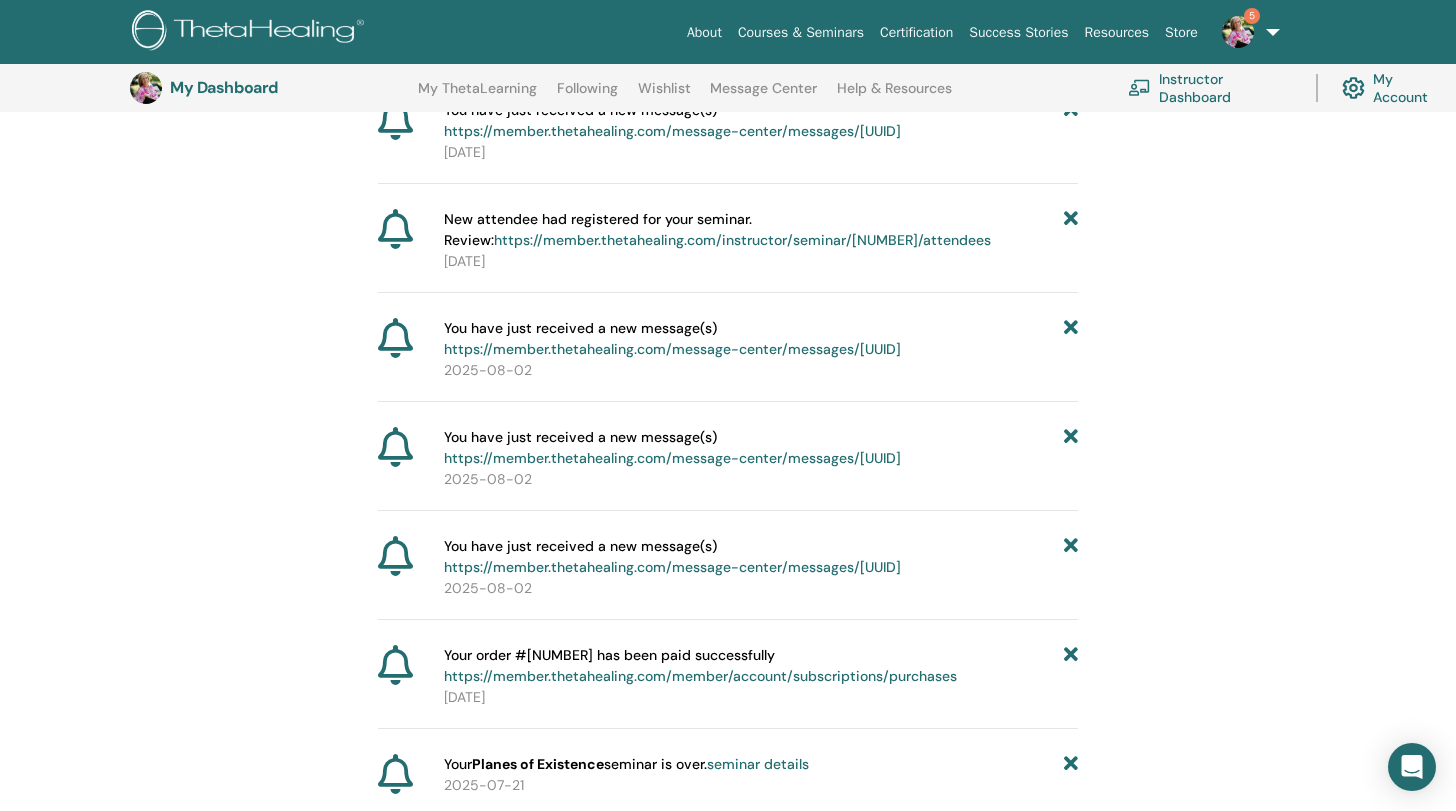 scroll, scrollTop: 354, scrollLeft: 0, axis: vertical 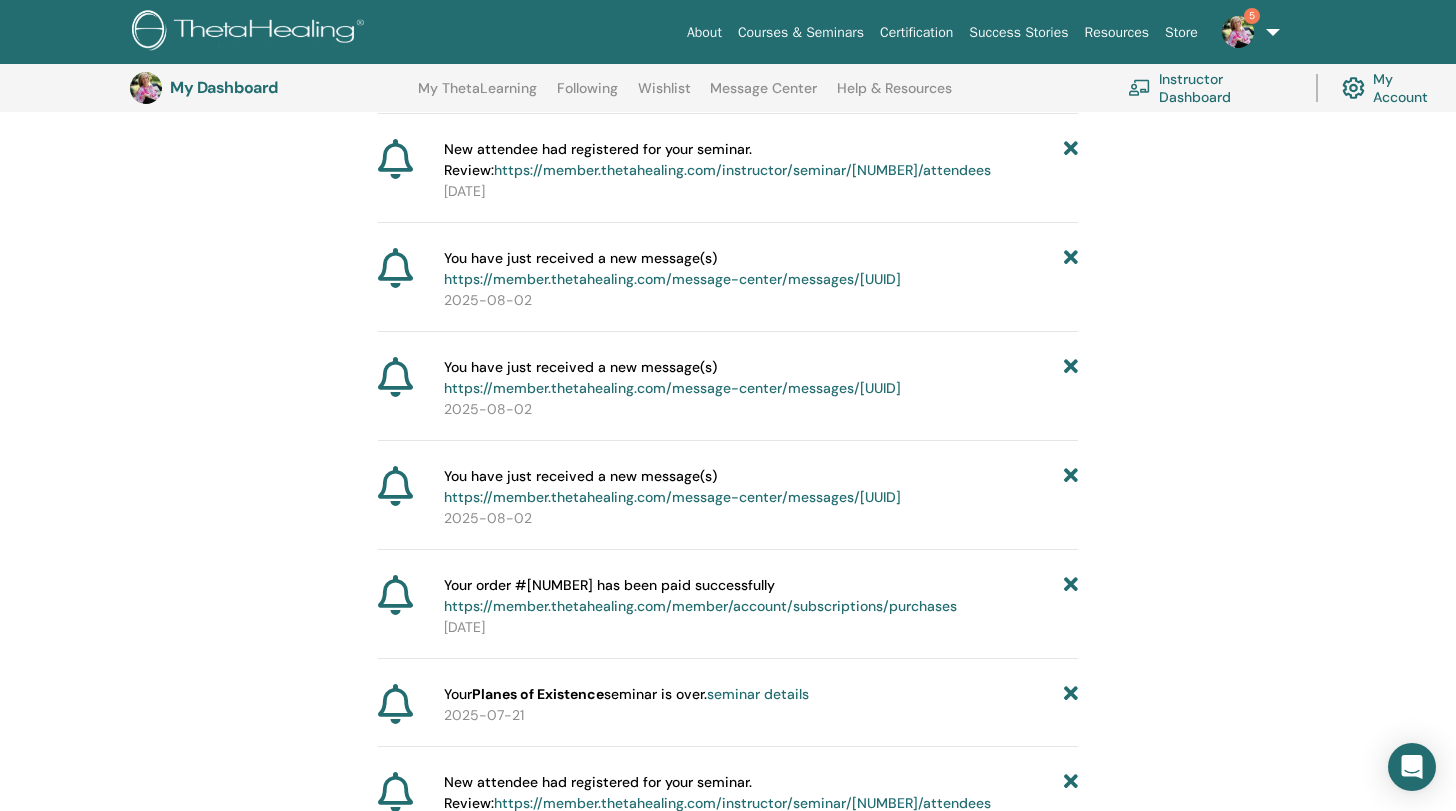click on "https://member.thetahealing.com/message-center/messages/[UUID]" at bounding box center [672, 497] 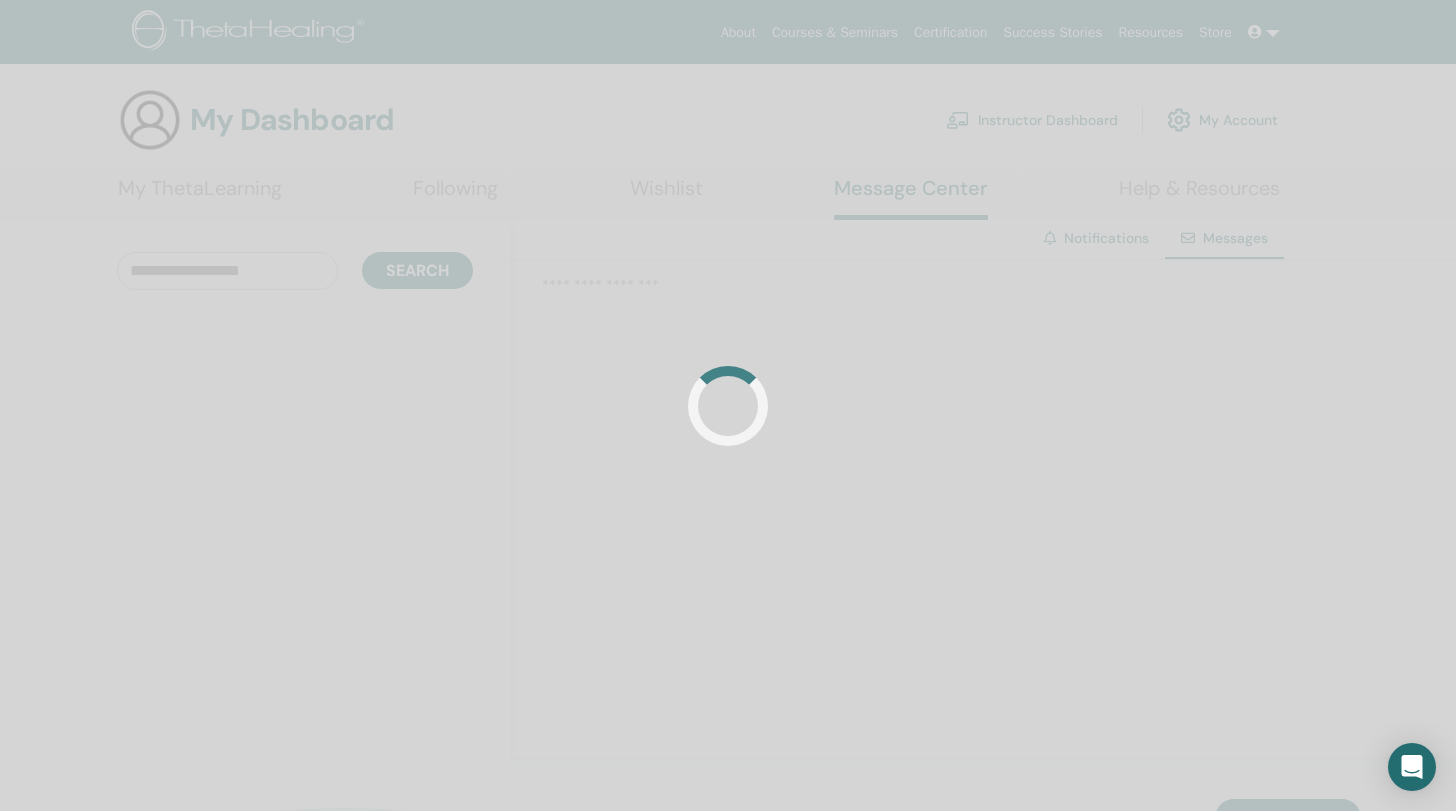 scroll, scrollTop: 0, scrollLeft: 0, axis: both 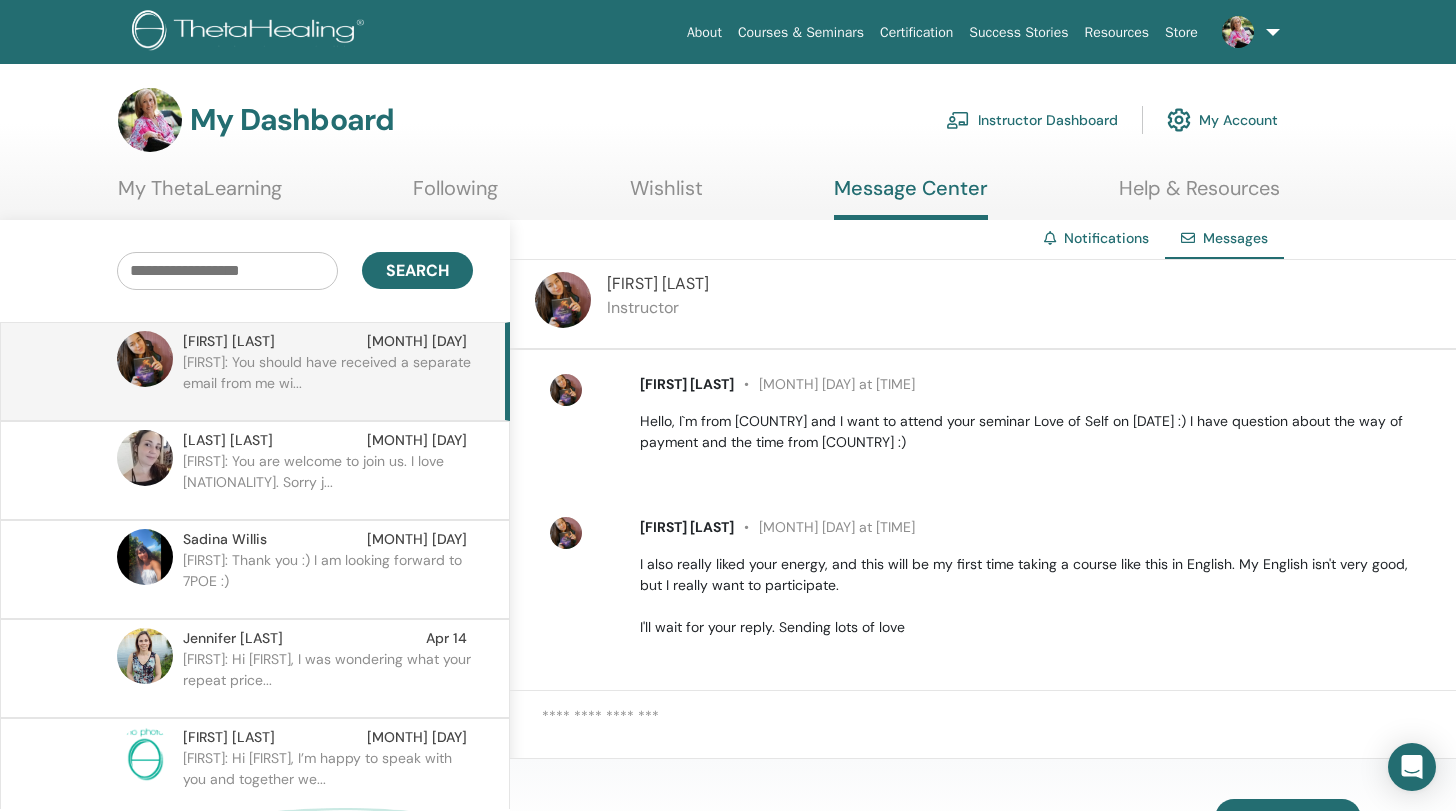 click at bounding box center [1238, 32] 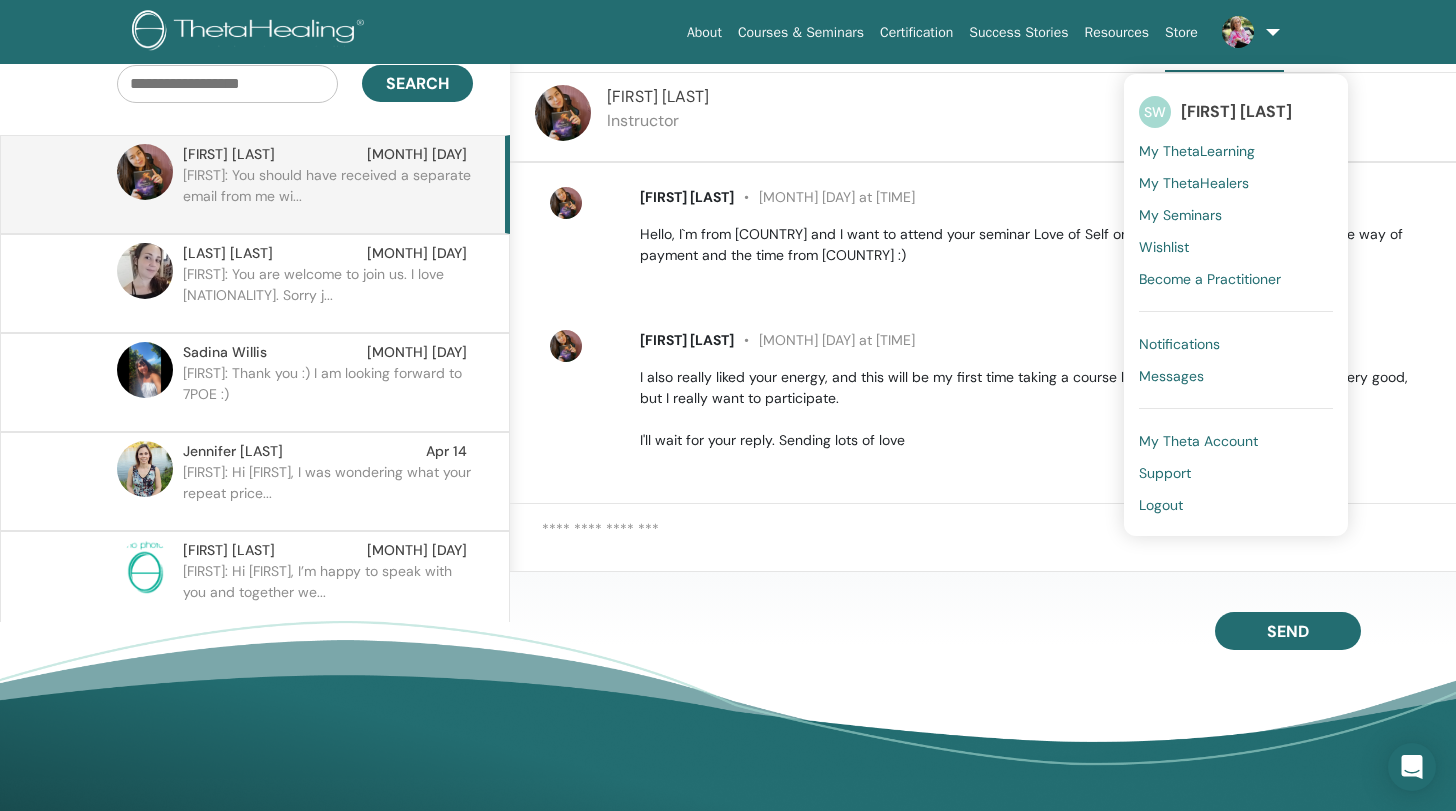scroll, scrollTop: 66, scrollLeft: 0, axis: vertical 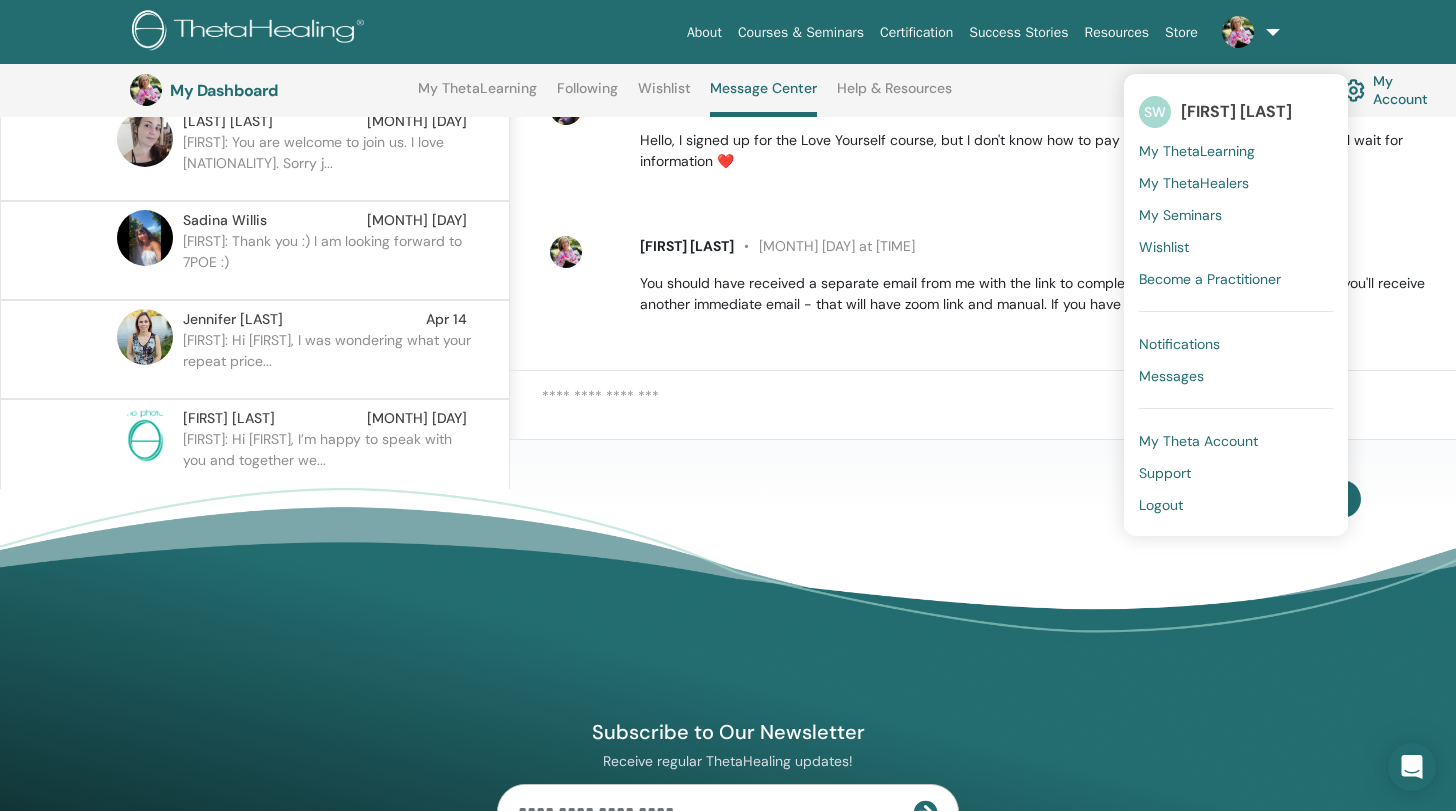 click at bounding box center (999, 411) 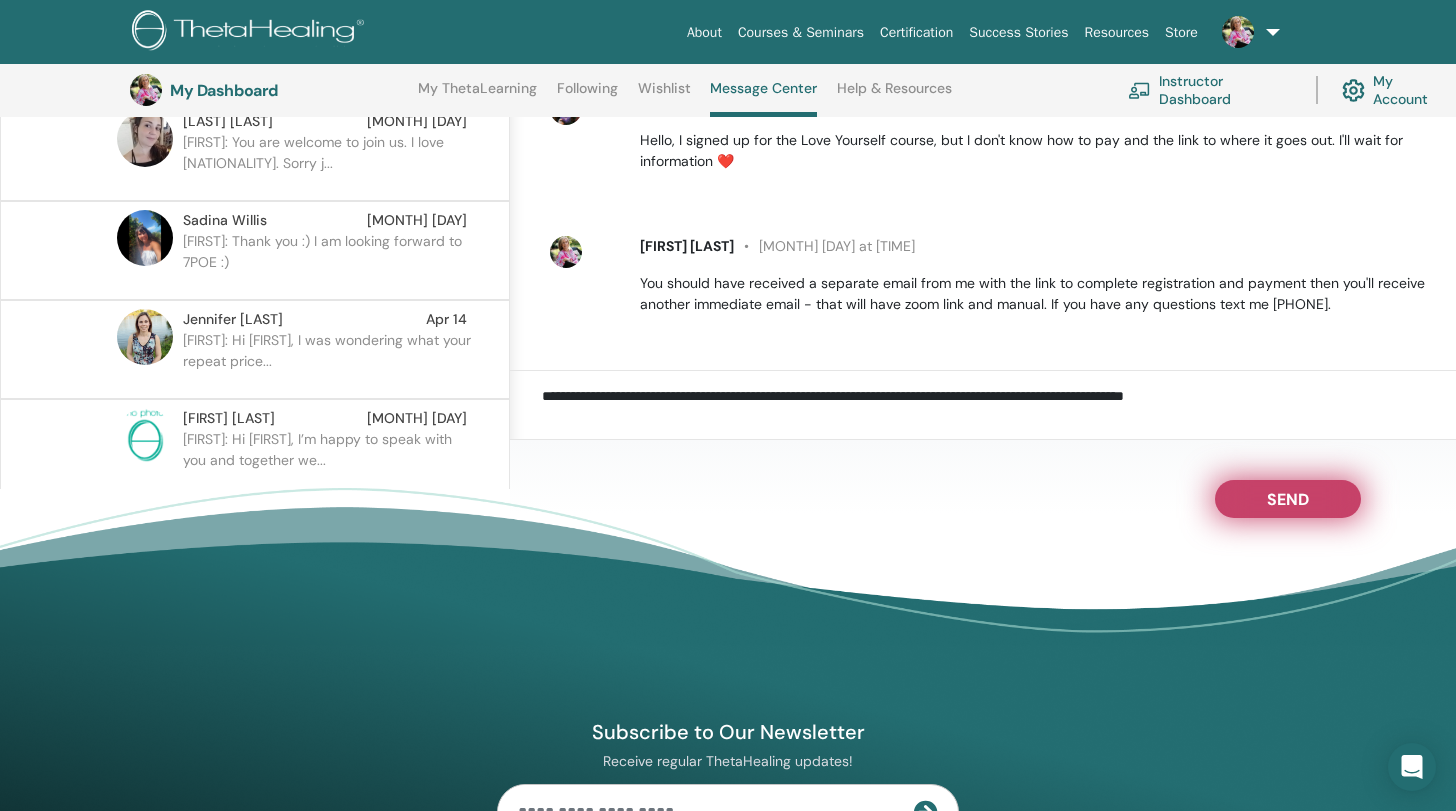 type on "**********" 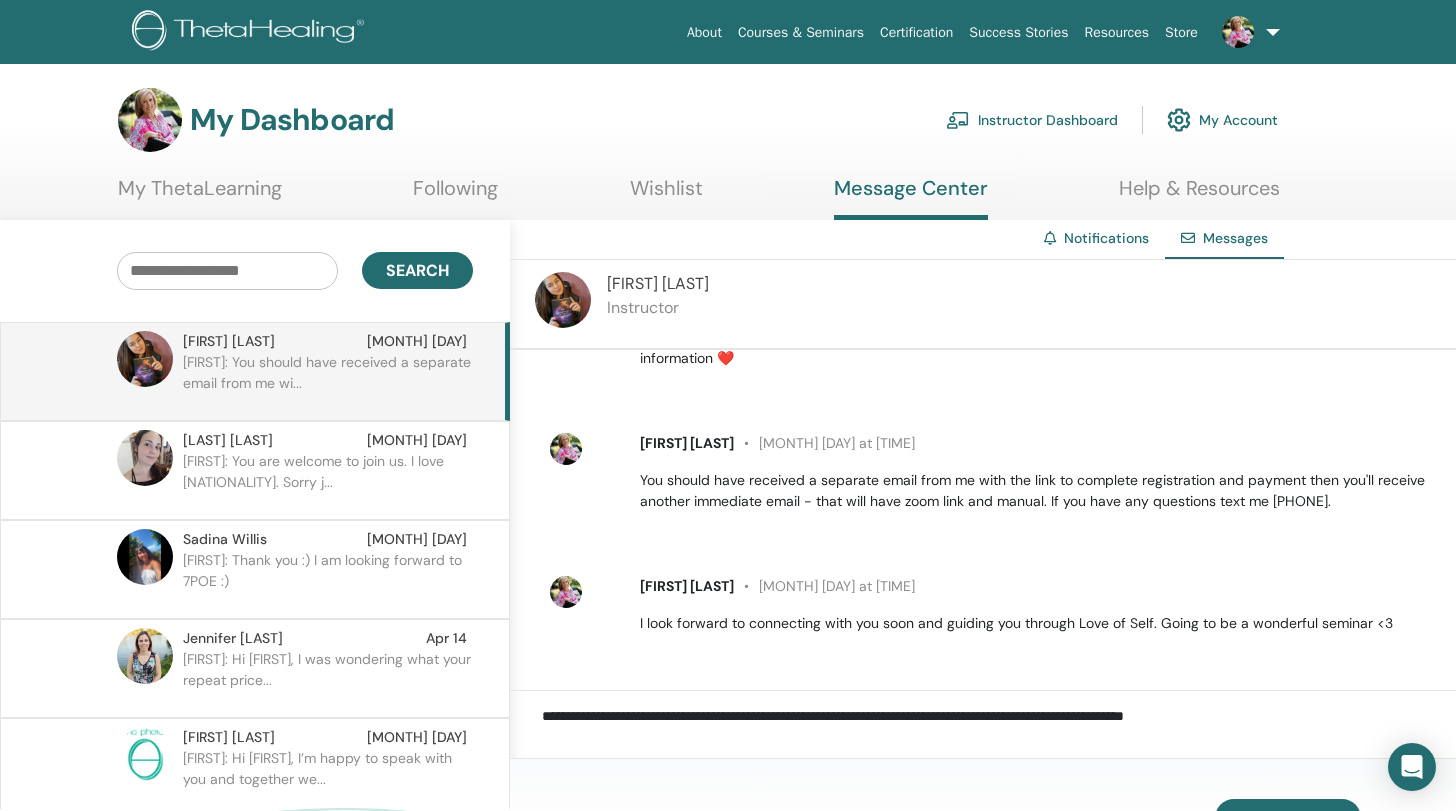 scroll, scrollTop: 0, scrollLeft: 0, axis: both 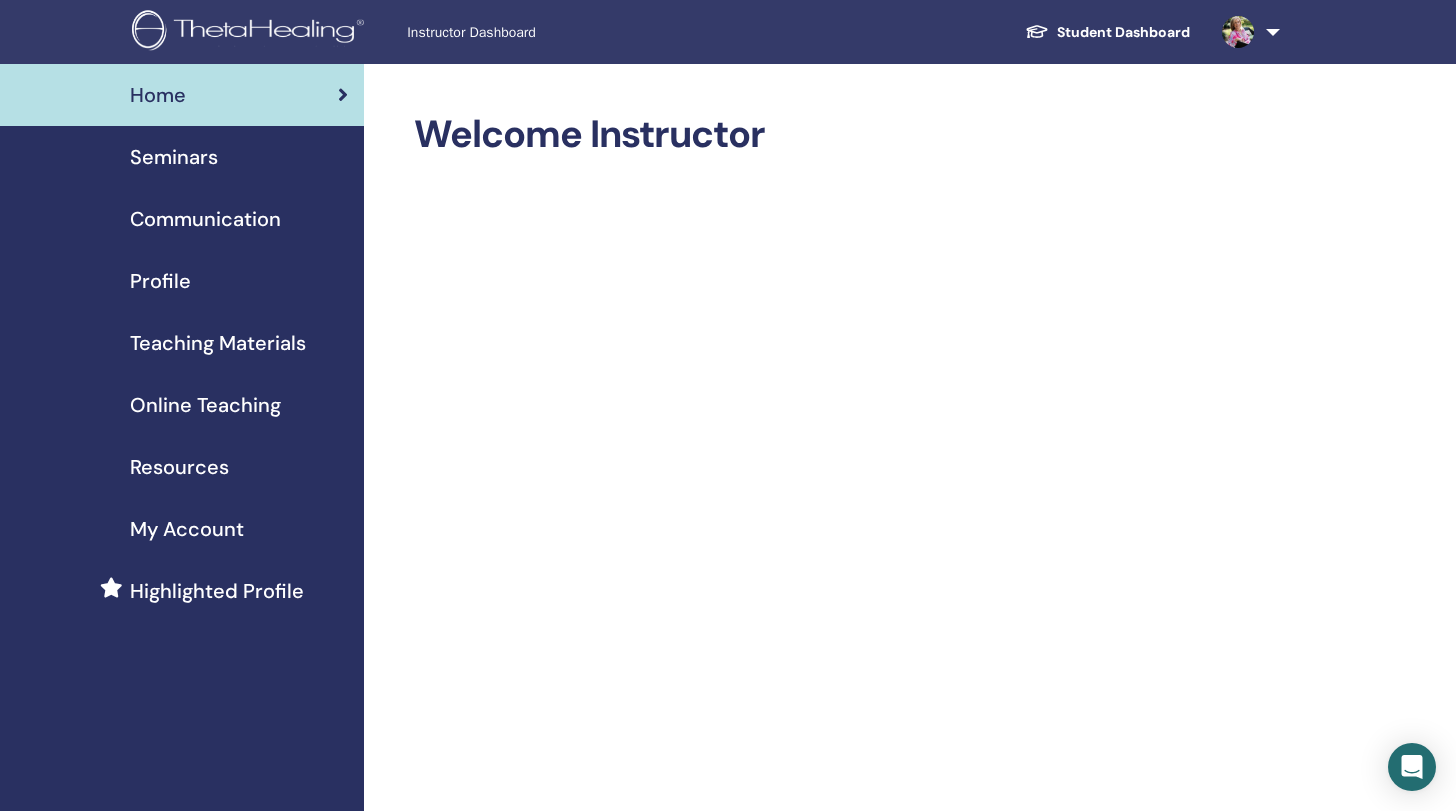 click on "Instructor Dashboard" at bounding box center (557, 32) 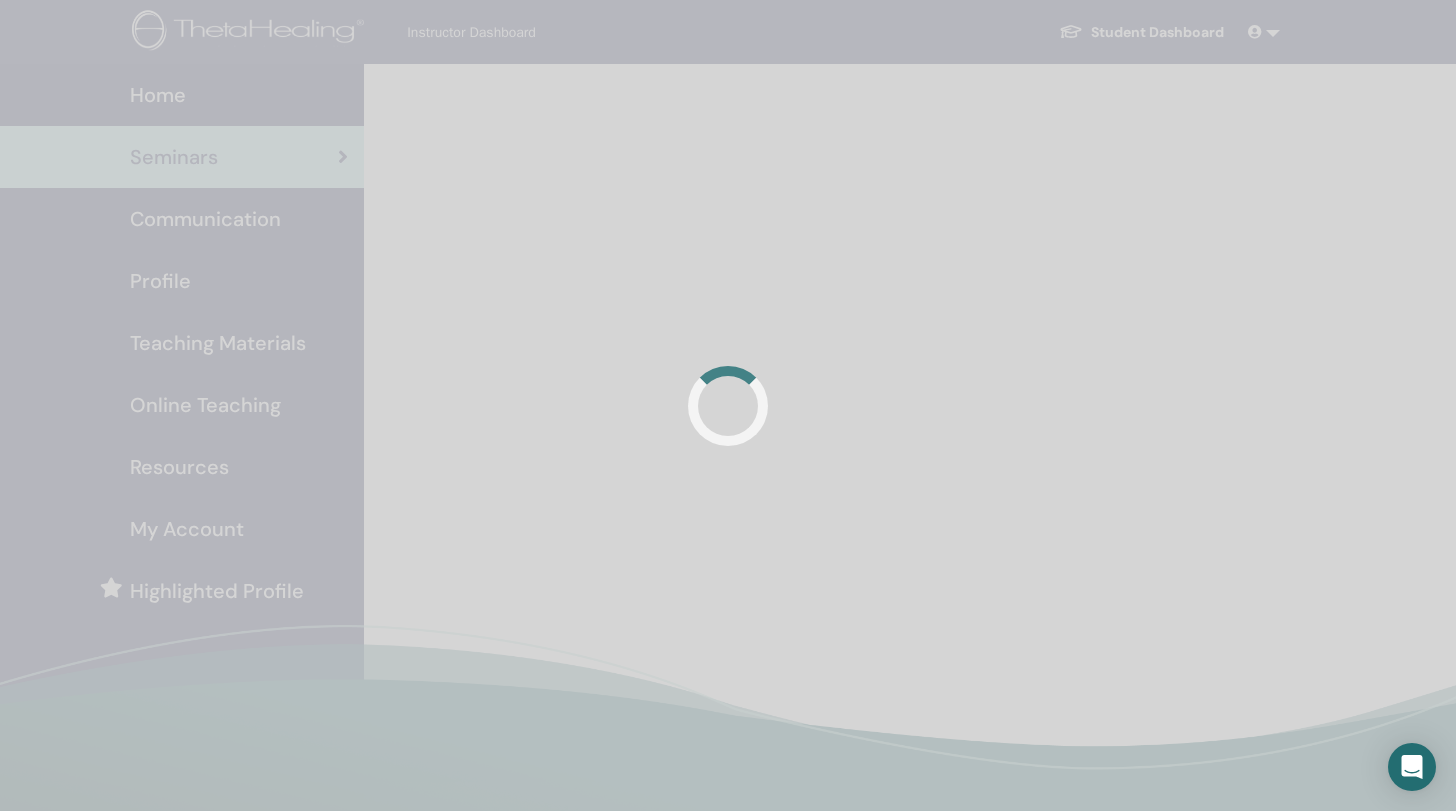 scroll, scrollTop: 0, scrollLeft: 0, axis: both 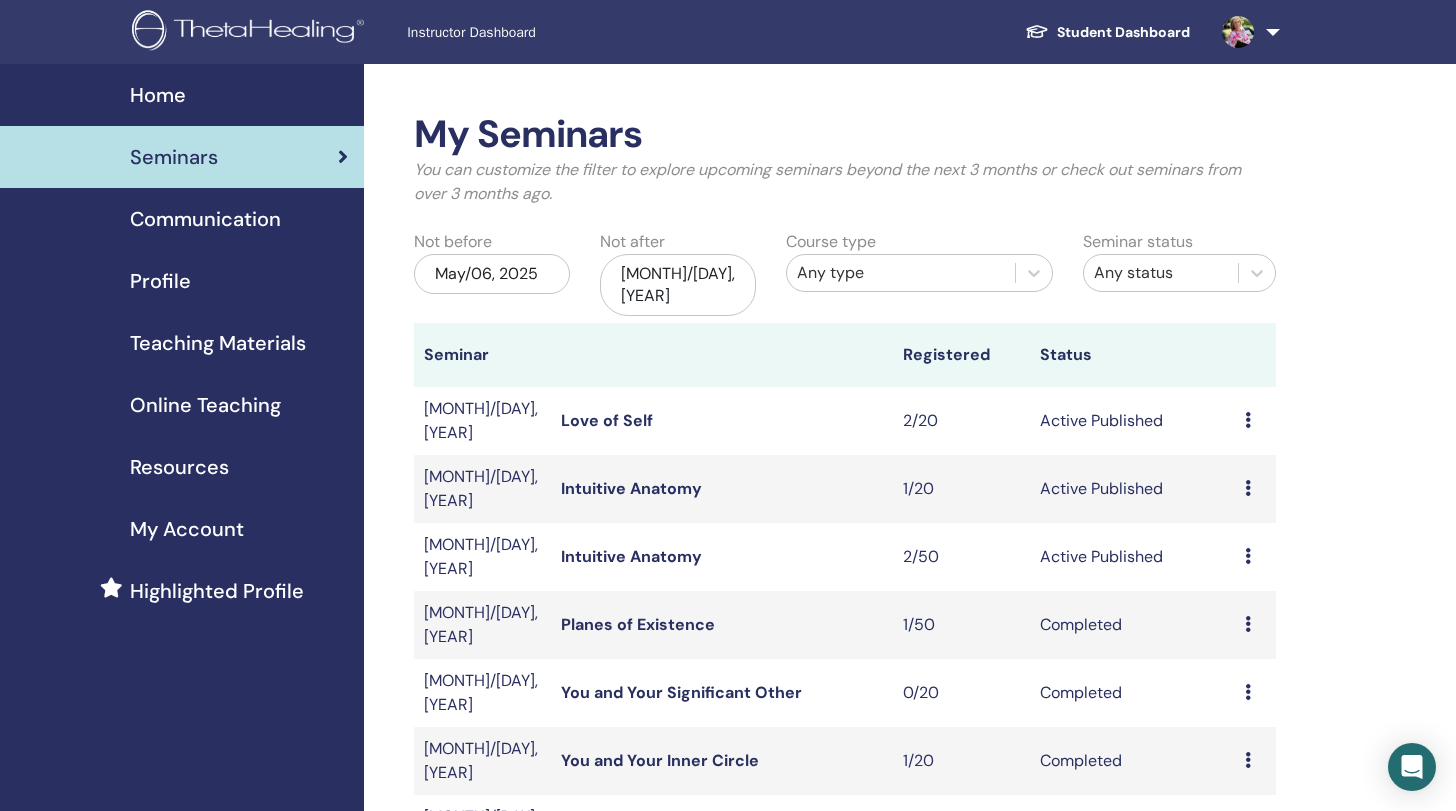click on "Teaching Materials" at bounding box center [218, 343] 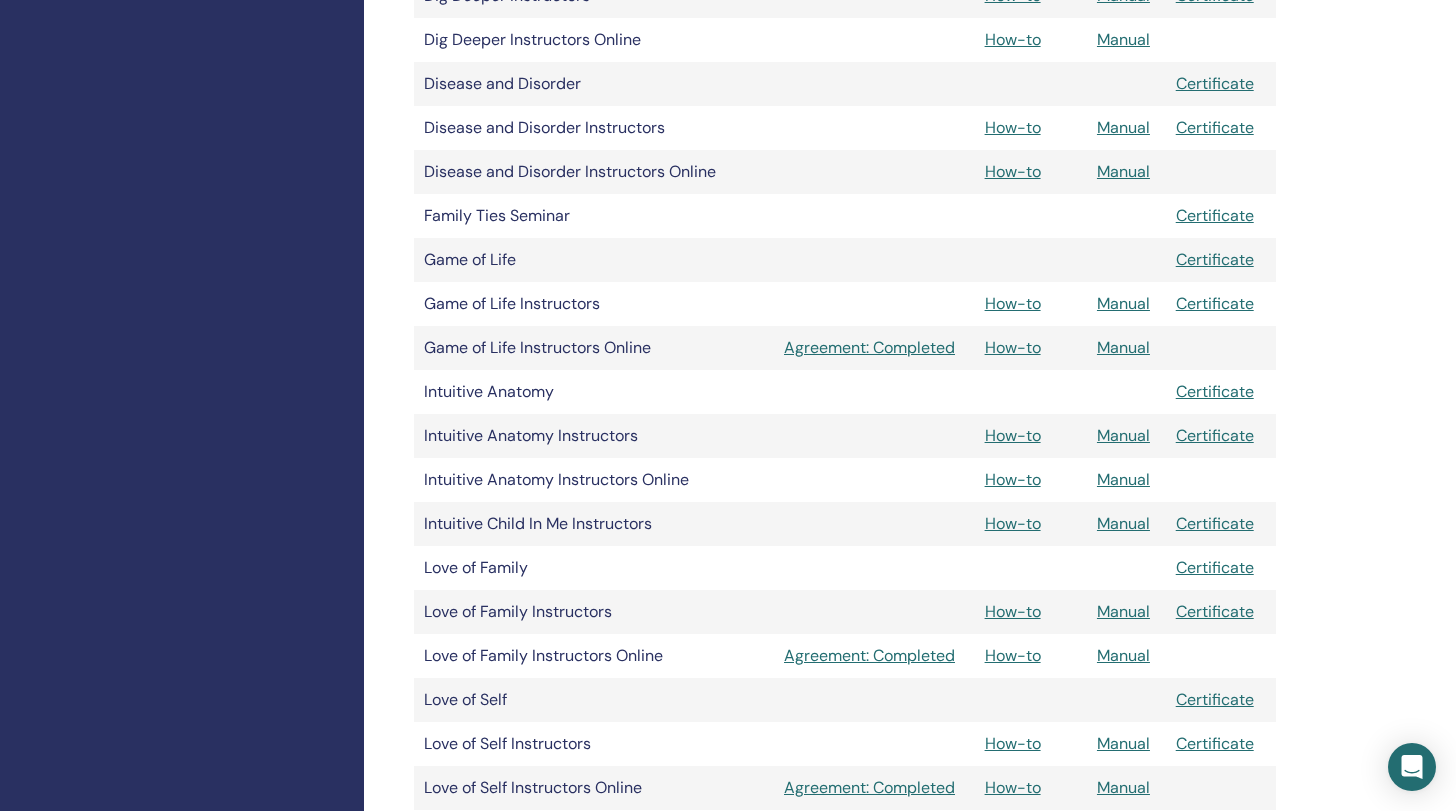 scroll, scrollTop: 1284, scrollLeft: 0, axis: vertical 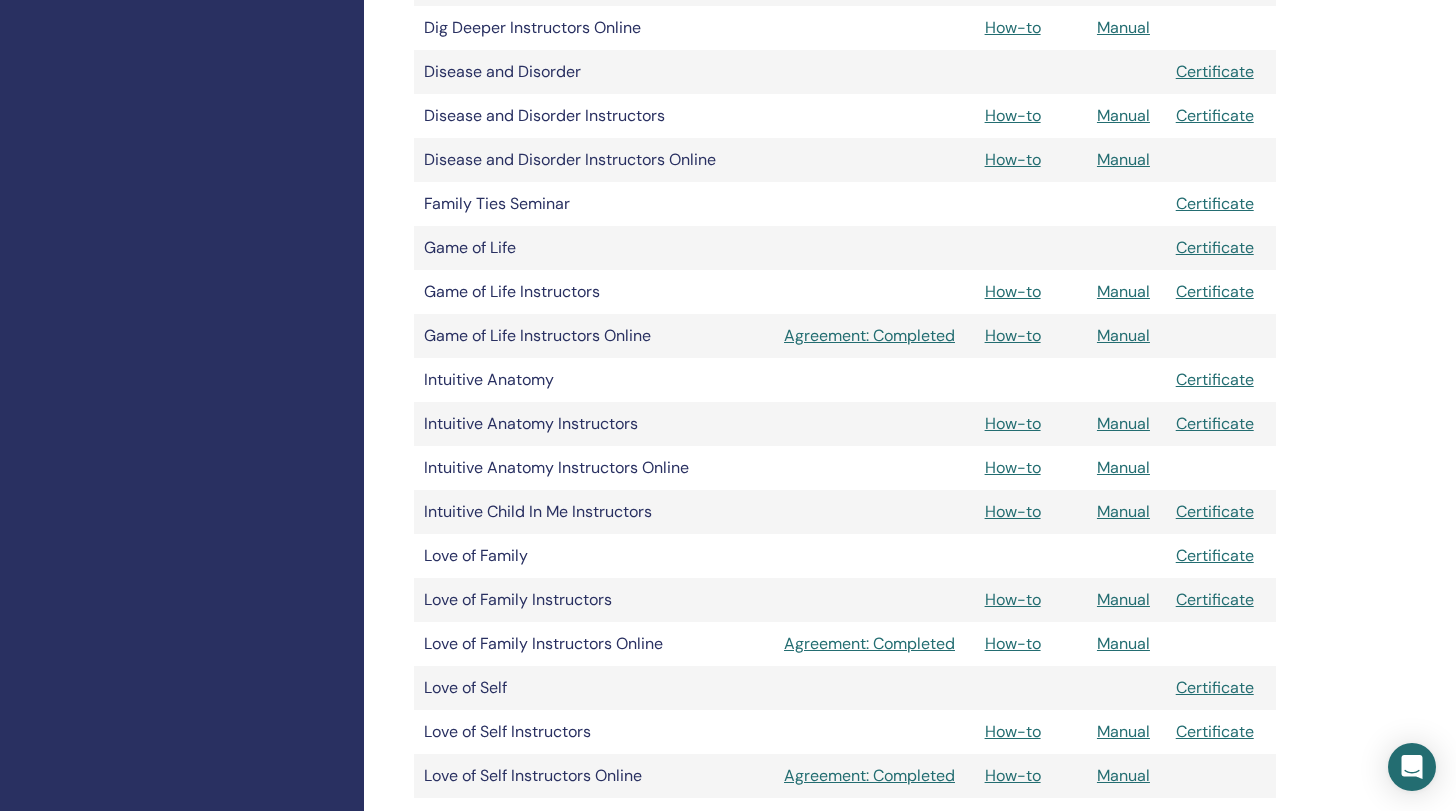 click on "How-to" at bounding box center (1013, 423) 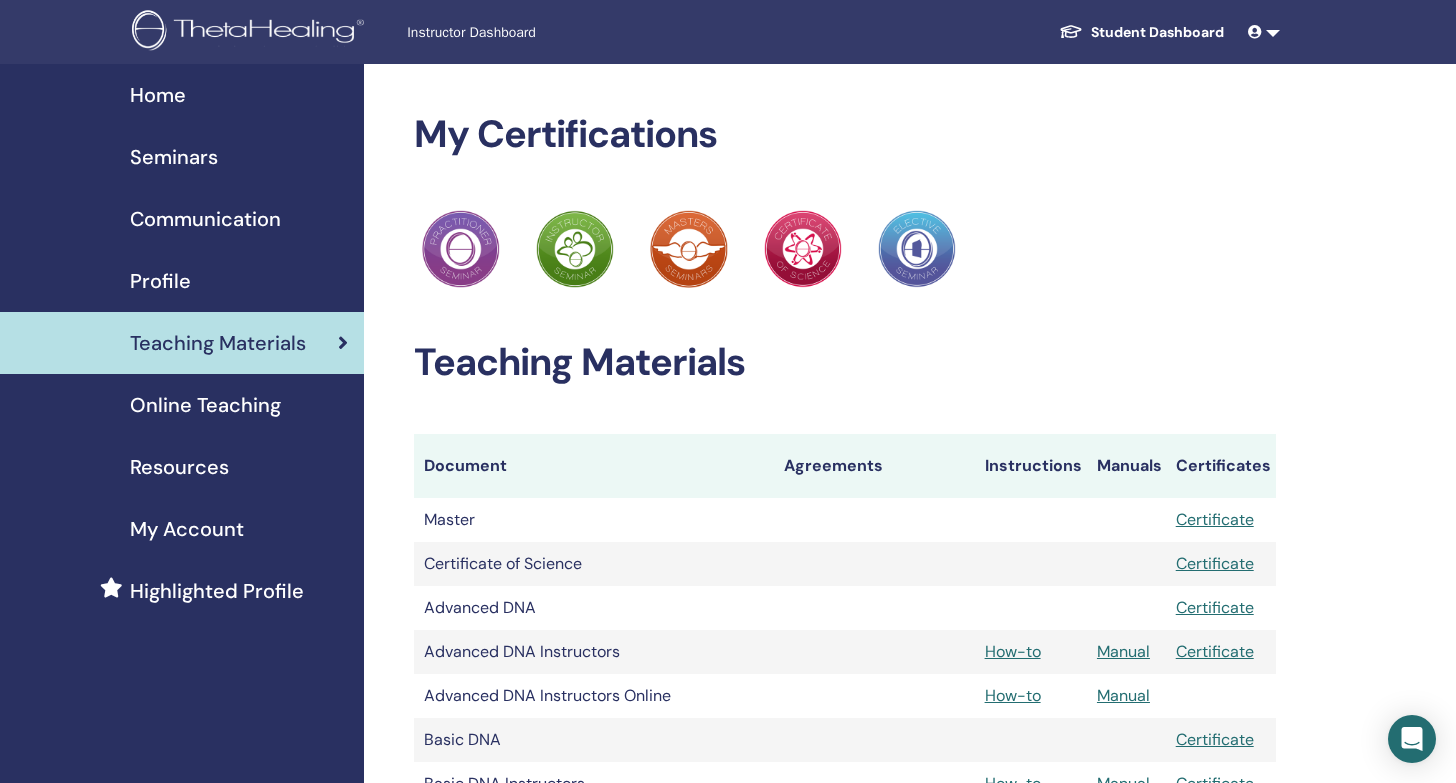 scroll, scrollTop: 1284, scrollLeft: 0, axis: vertical 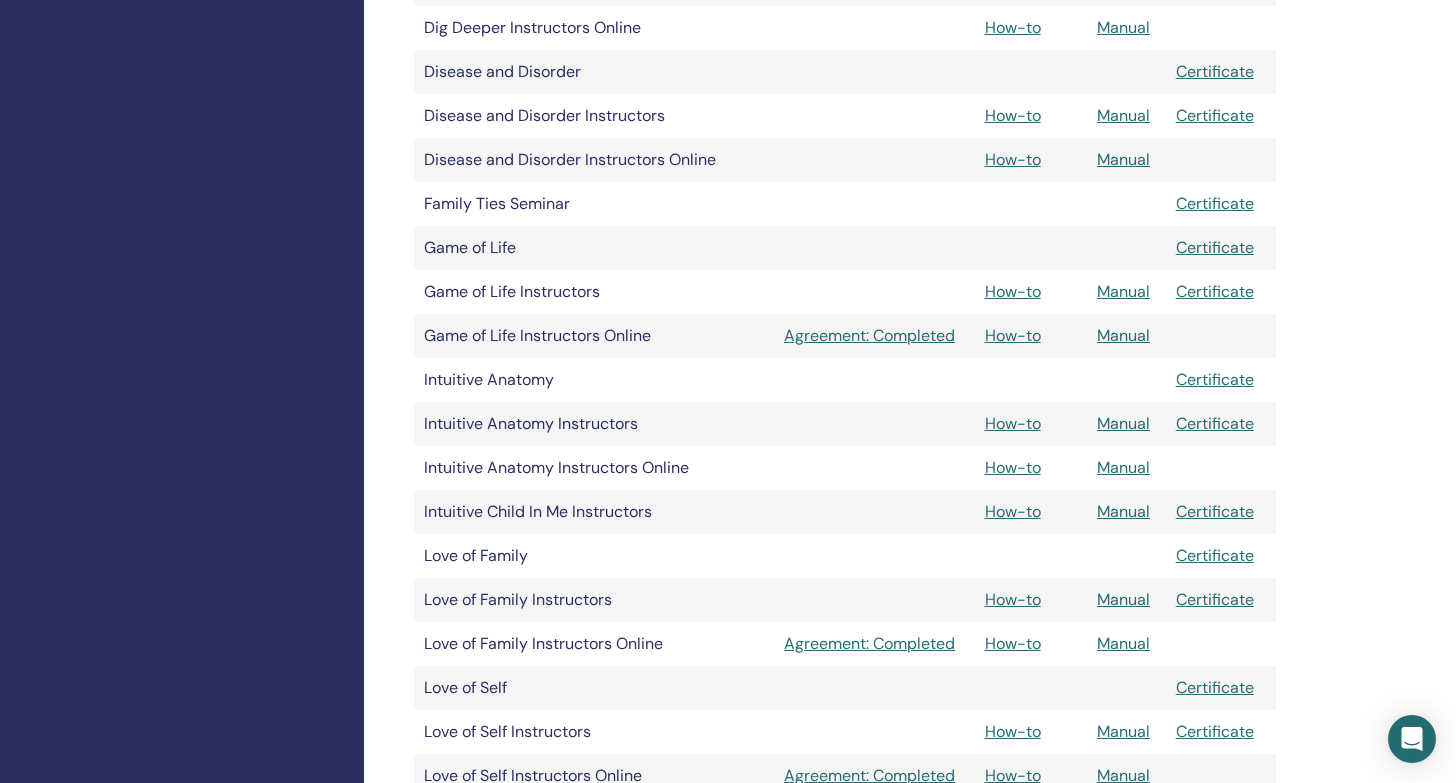click on "How-to" at bounding box center (1013, 467) 